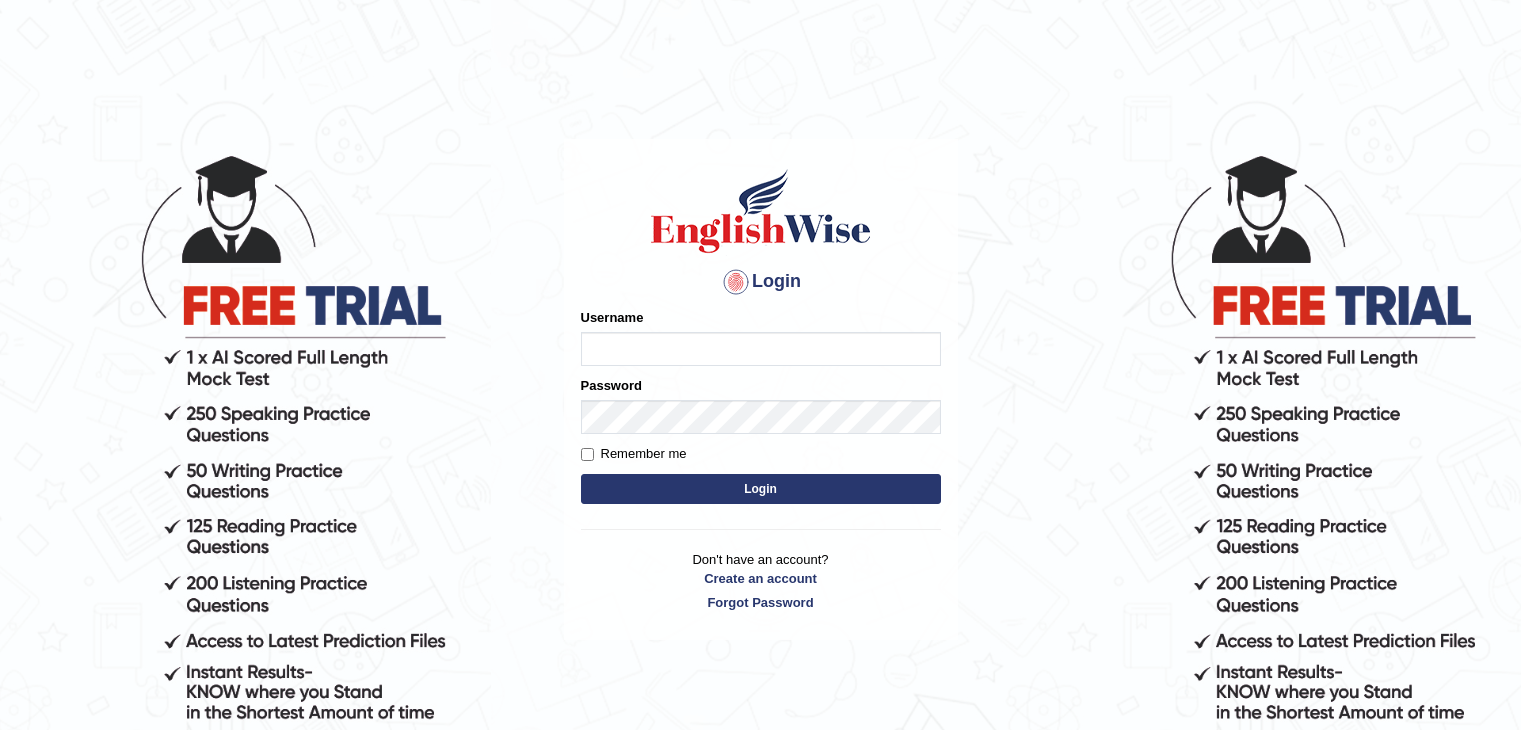 scroll, scrollTop: 0, scrollLeft: 0, axis: both 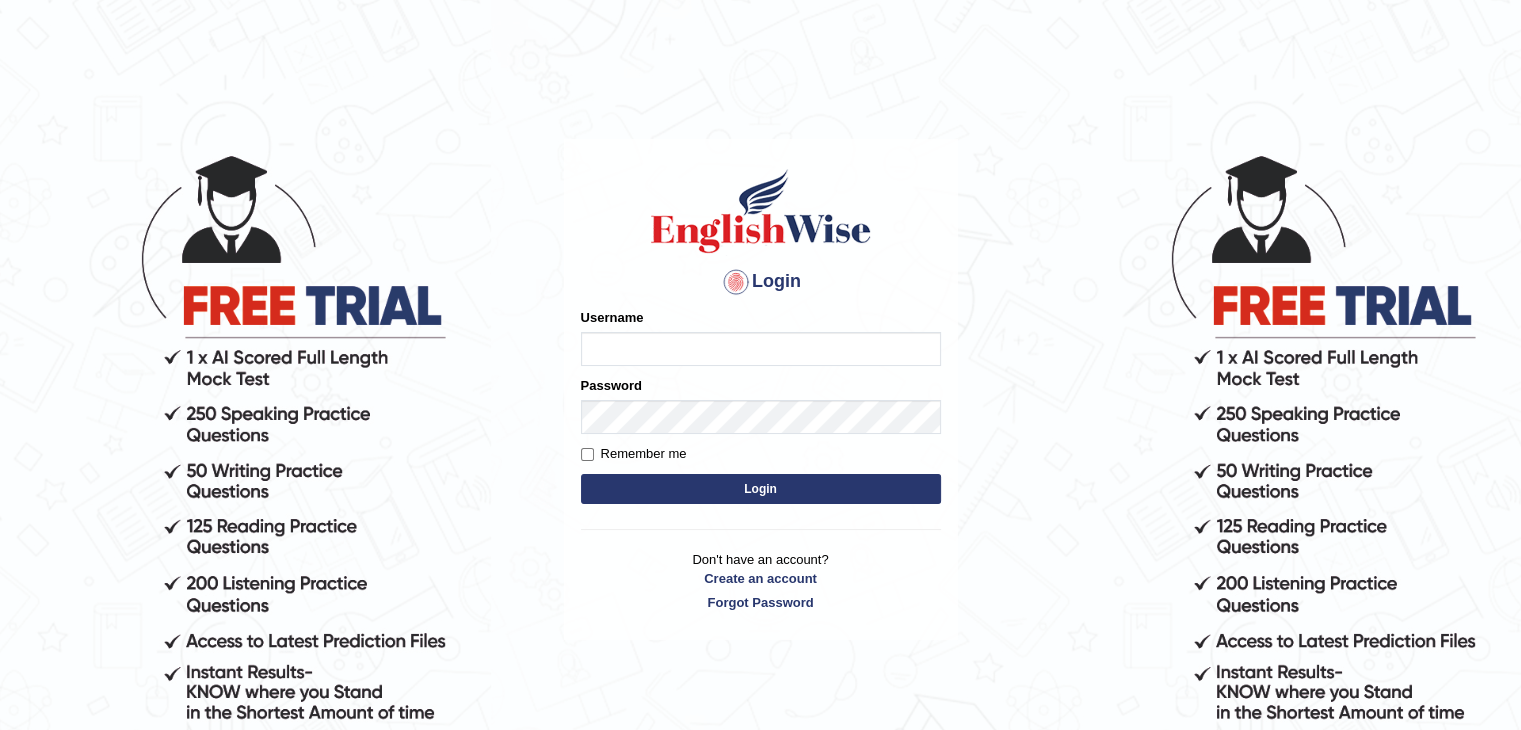 type on "mohdbilal" 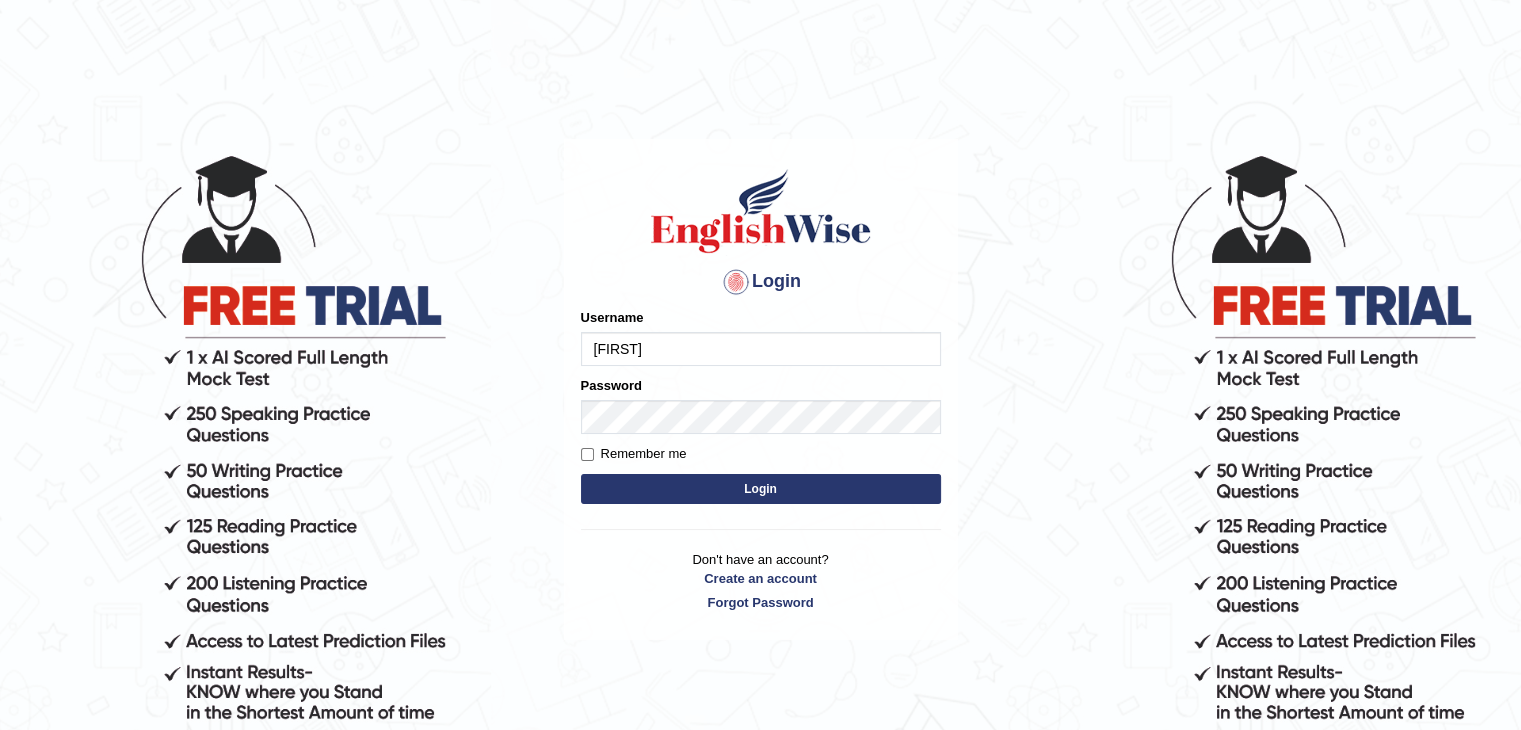 click on "Login" at bounding box center (761, 489) 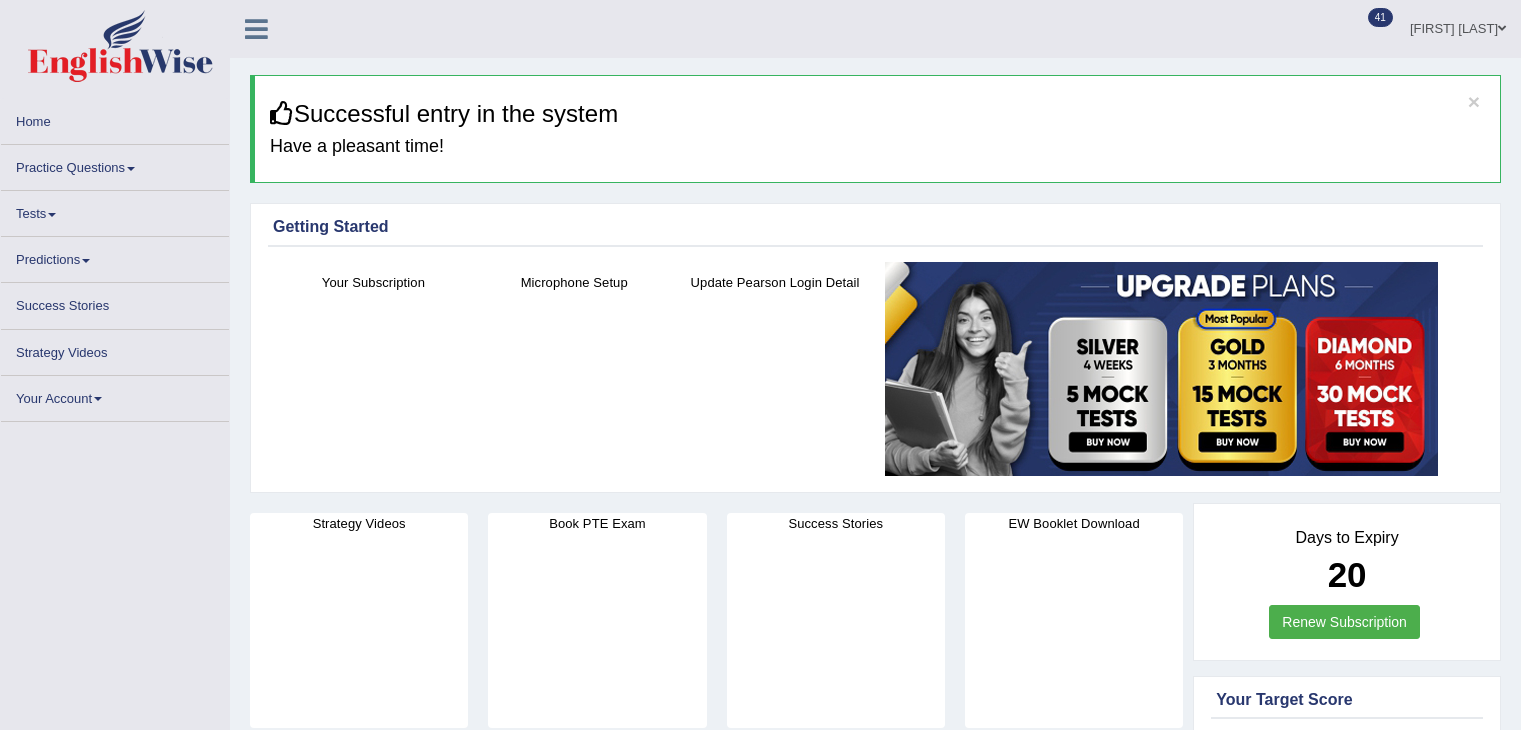 scroll, scrollTop: 0, scrollLeft: 0, axis: both 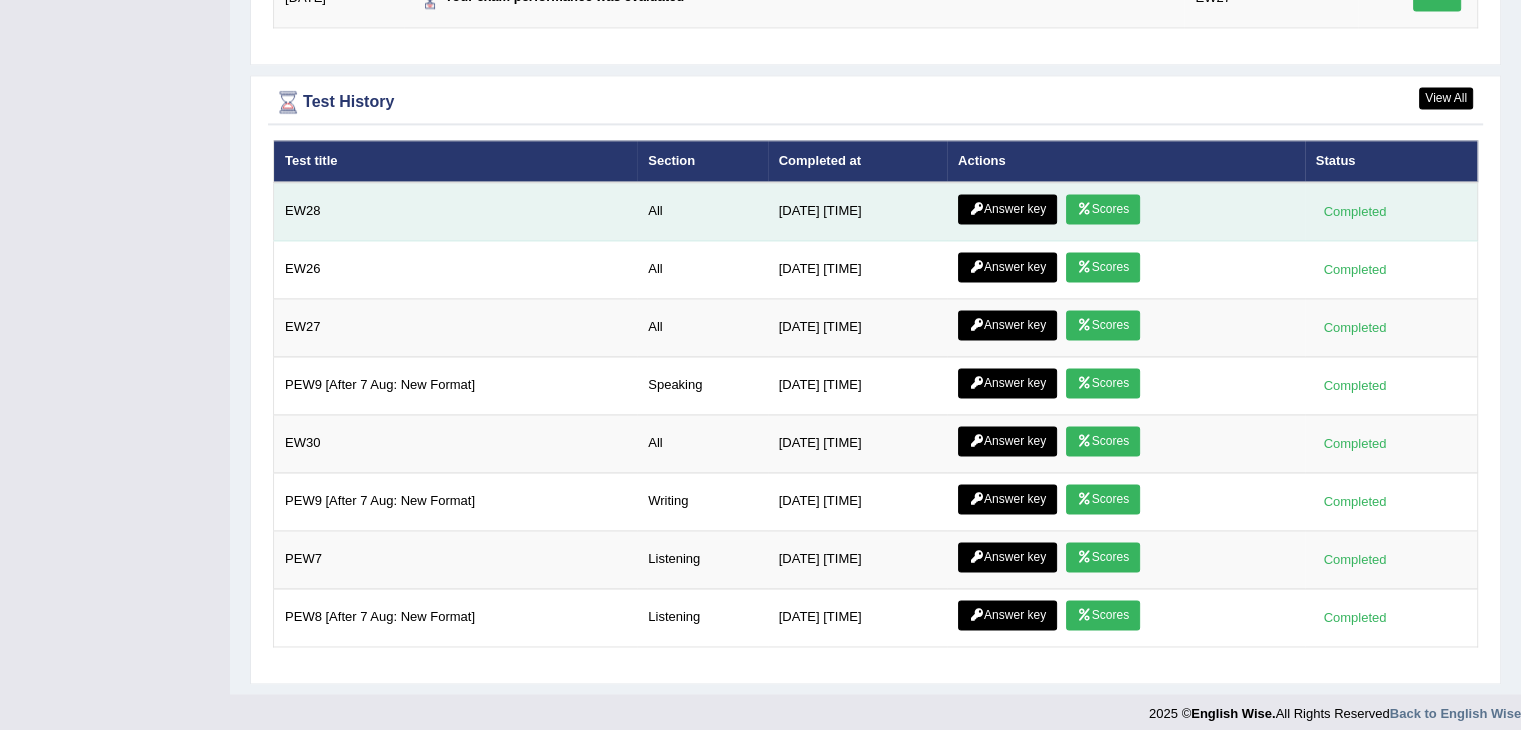 click on "Scores" at bounding box center [1103, 209] 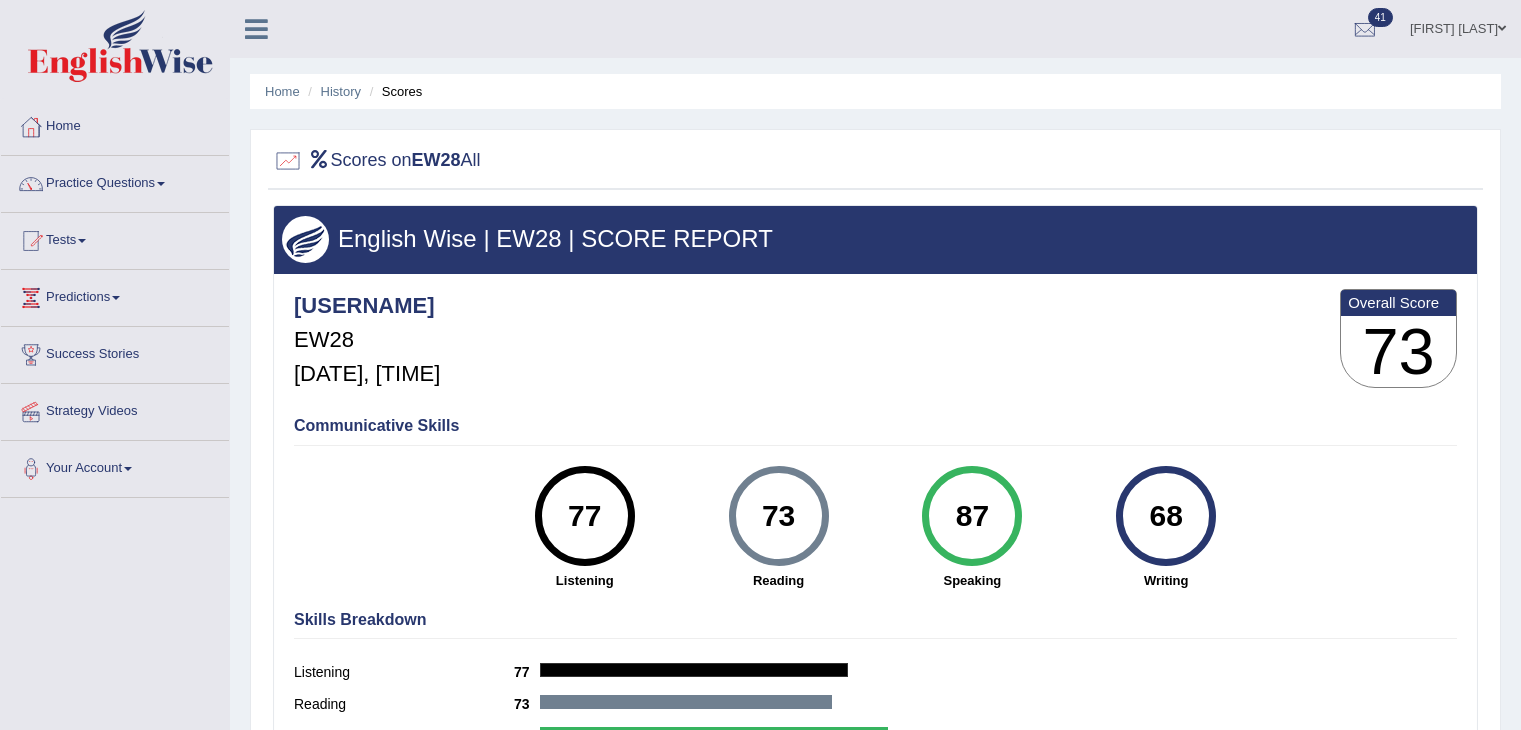scroll, scrollTop: 0, scrollLeft: 0, axis: both 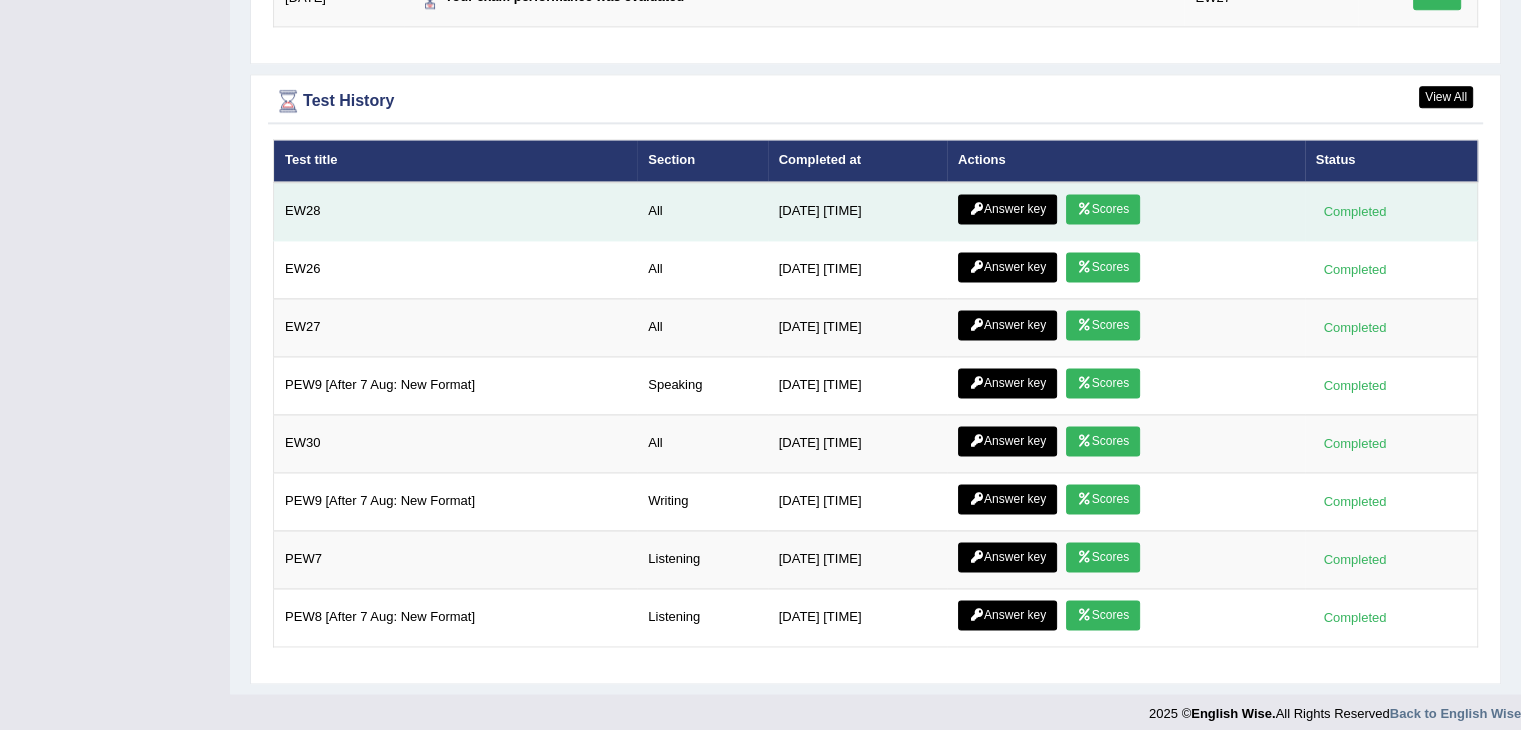 click on "Answer key" at bounding box center [1007, 209] 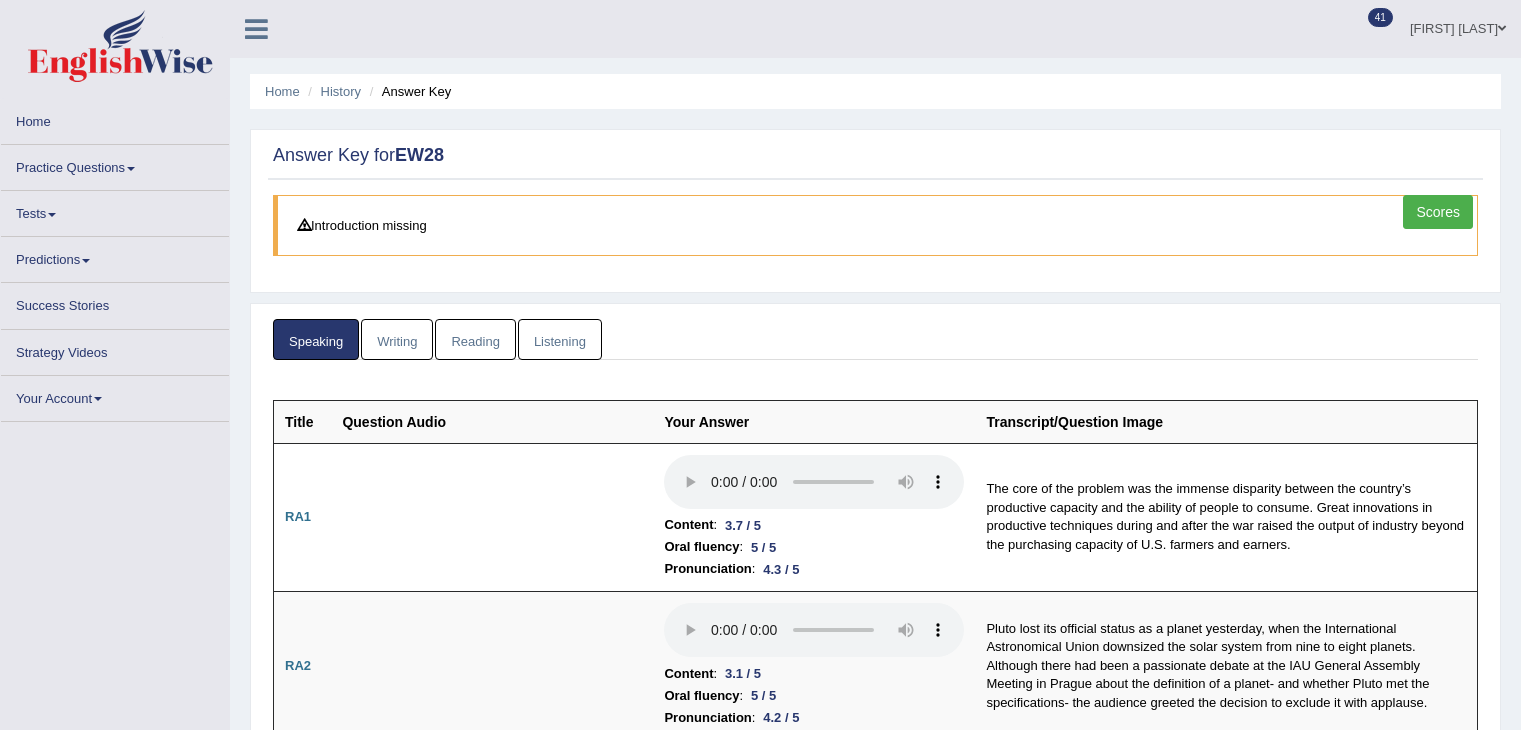 scroll, scrollTop: 0, scrollLeft: 0, axis: both 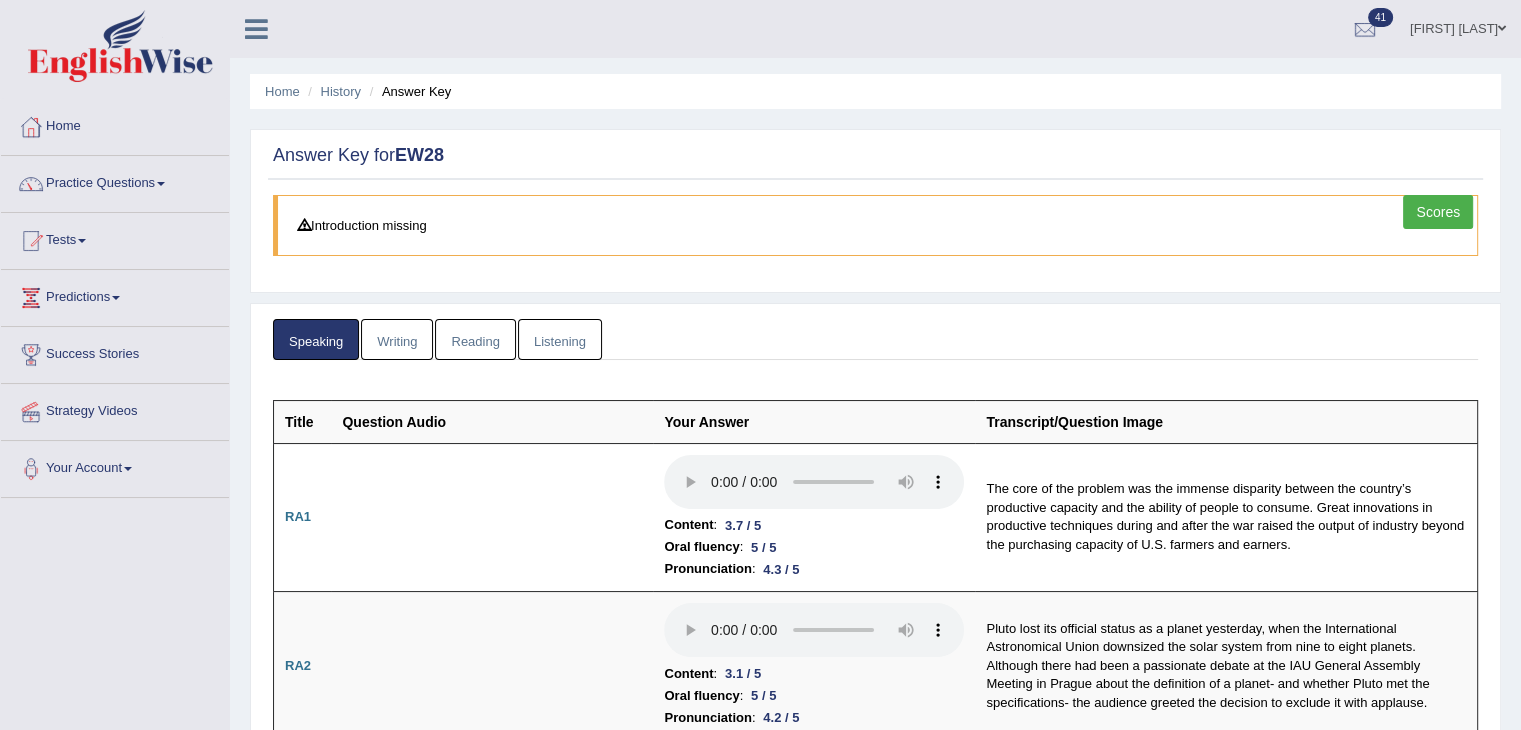 click on "Writing" at bounding box center (397, 339) 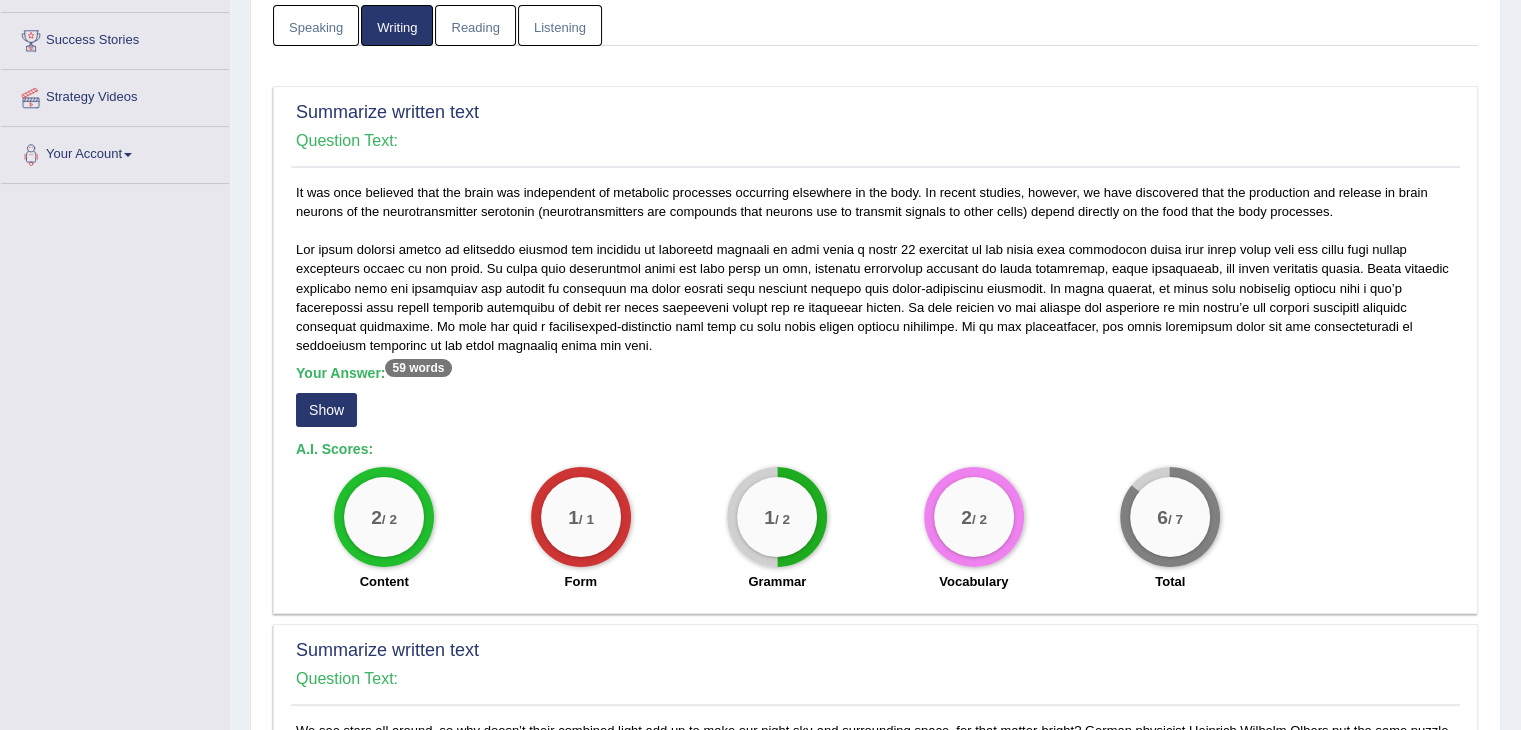 scroll, scrollTop: 338, scrollLeft: 0, axis: vertical 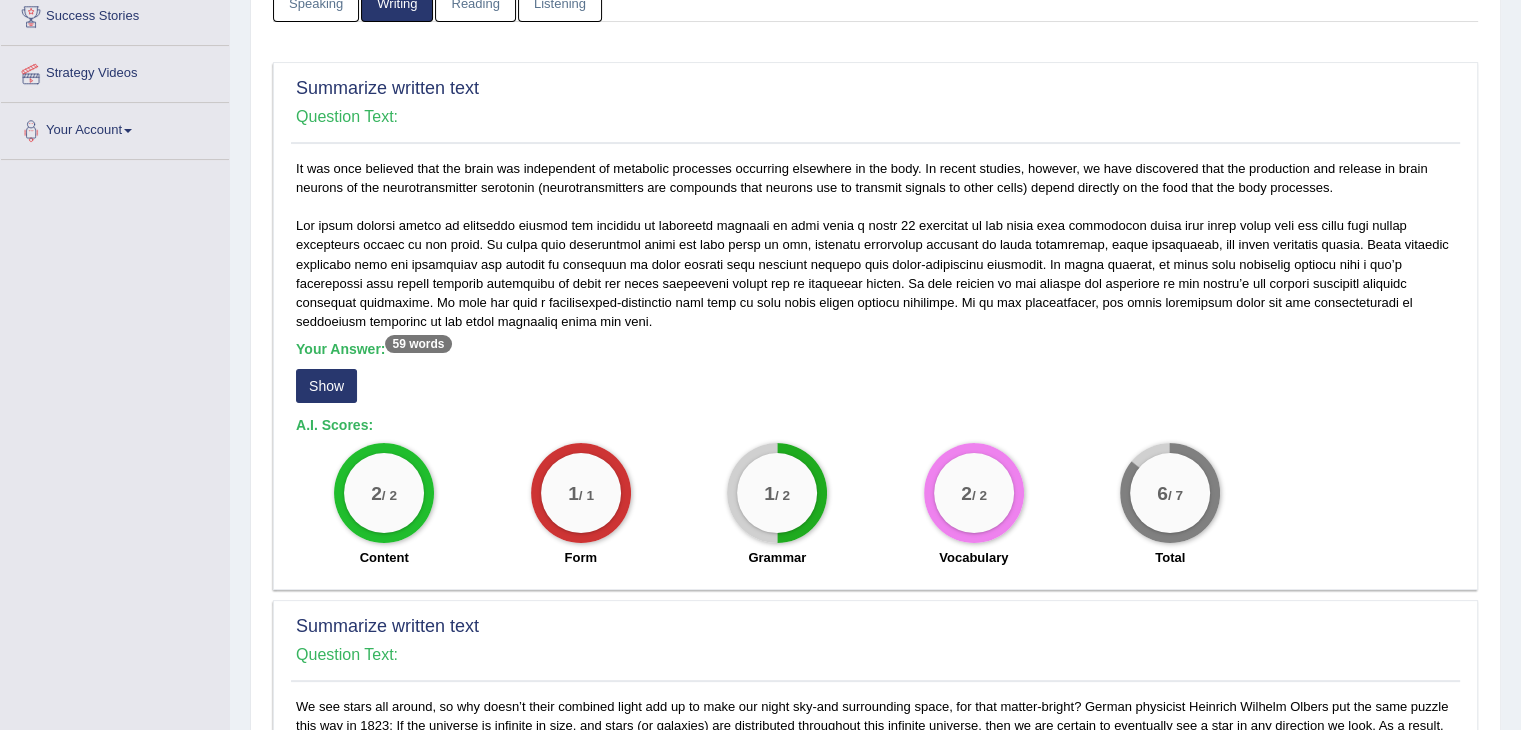 click on "Show" at bounding box center [326, 386] 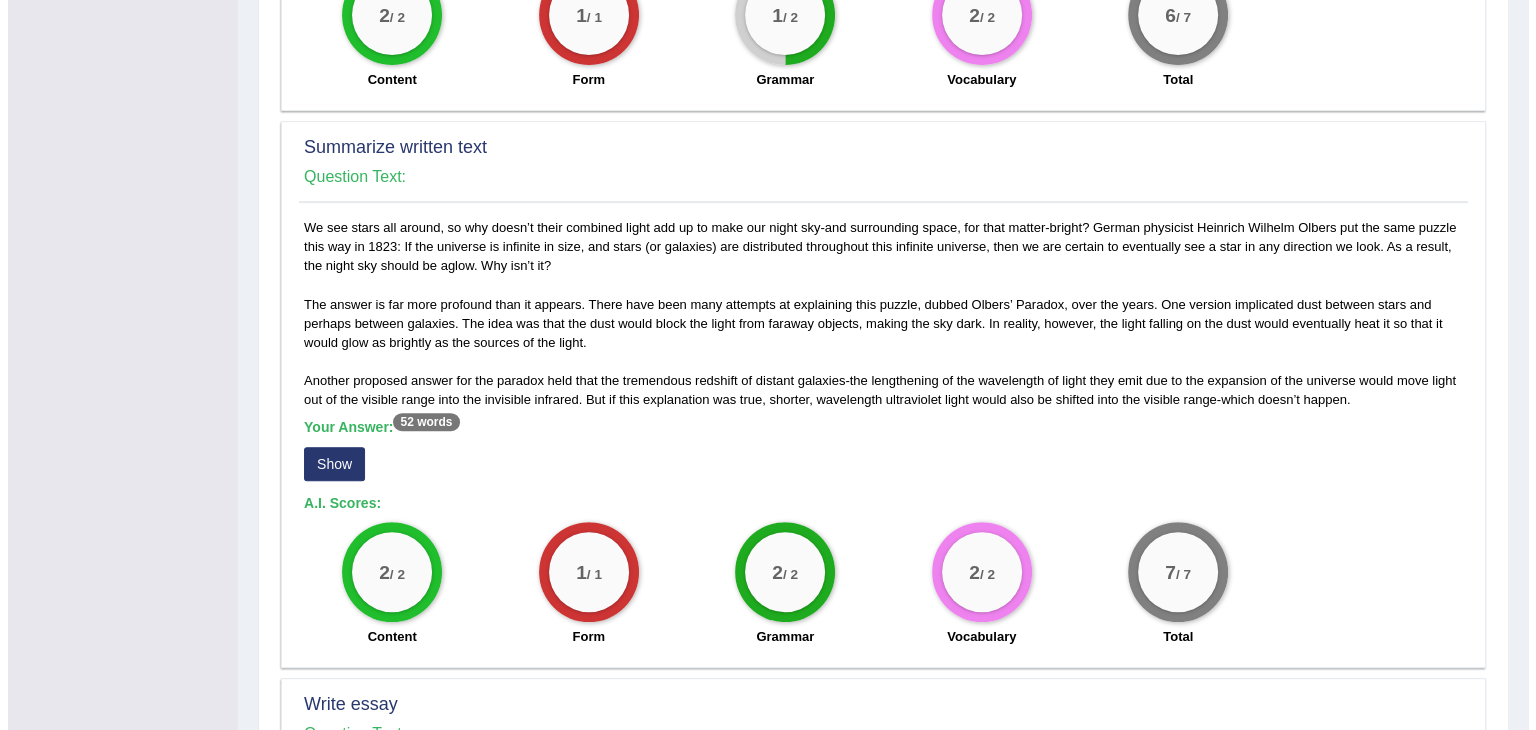 scroll, scrollTop: 824, scrollLeft: 0, axis: vertical 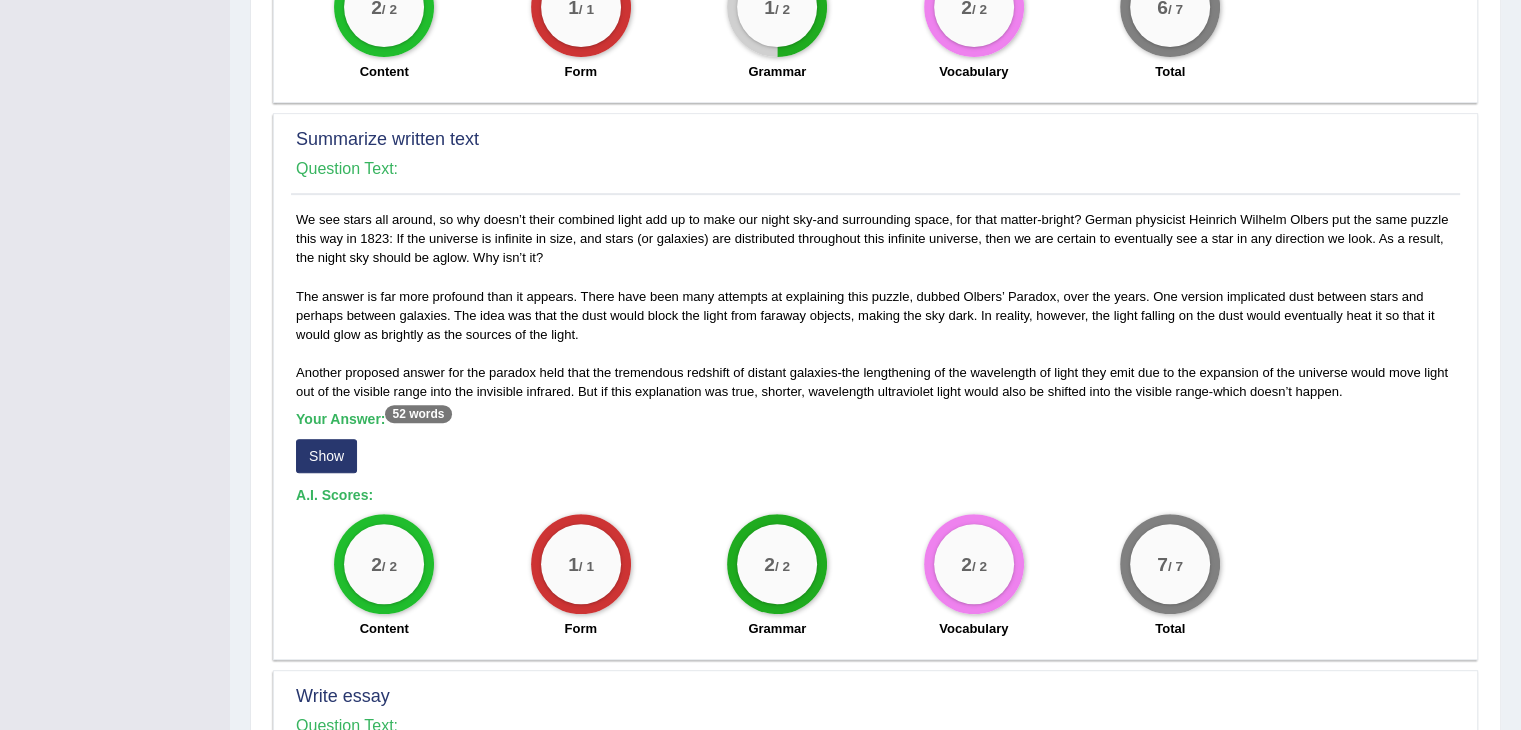 click on "Show" at bounding box center [326, 456] 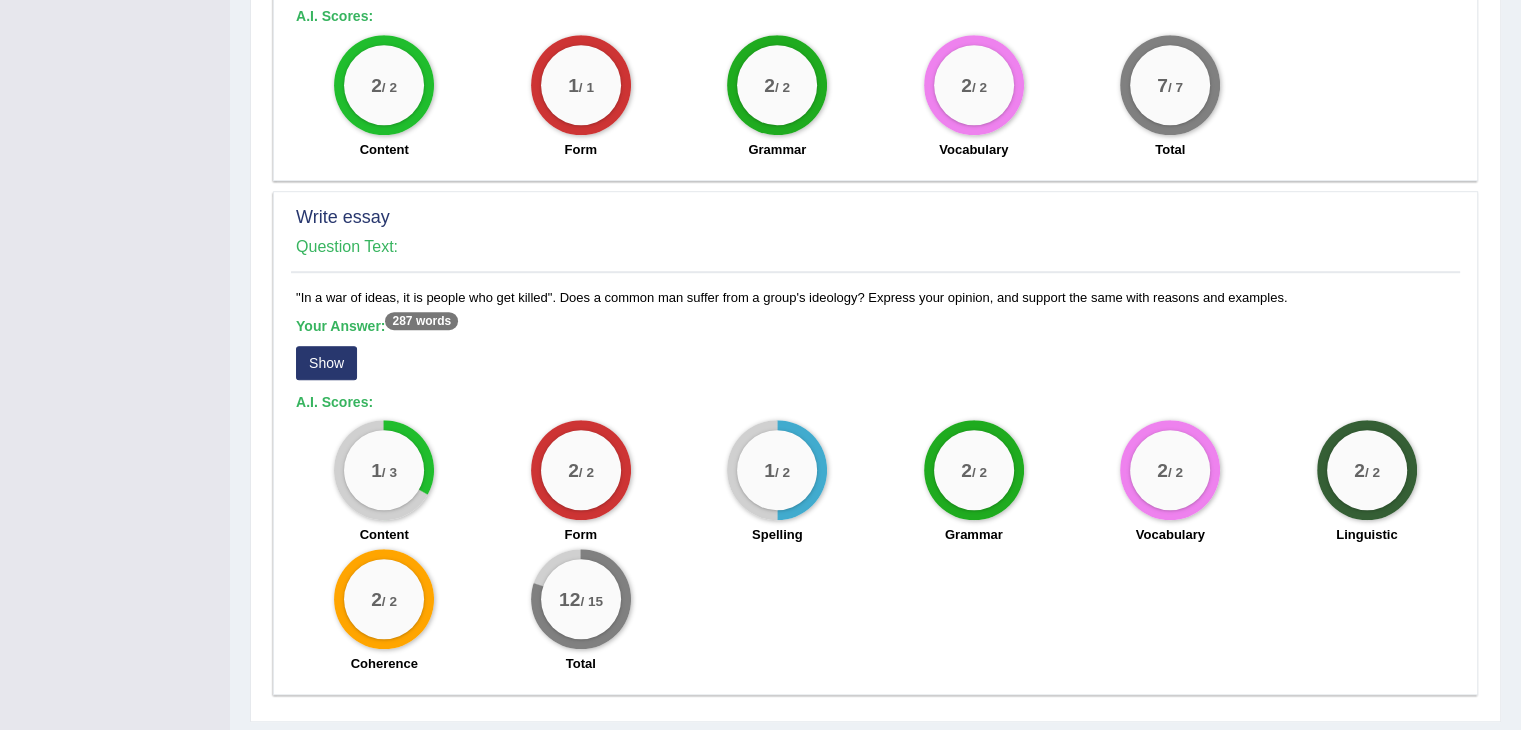 scroll, scrollTop: 1326, scrollLeft: 0, axis: vertical 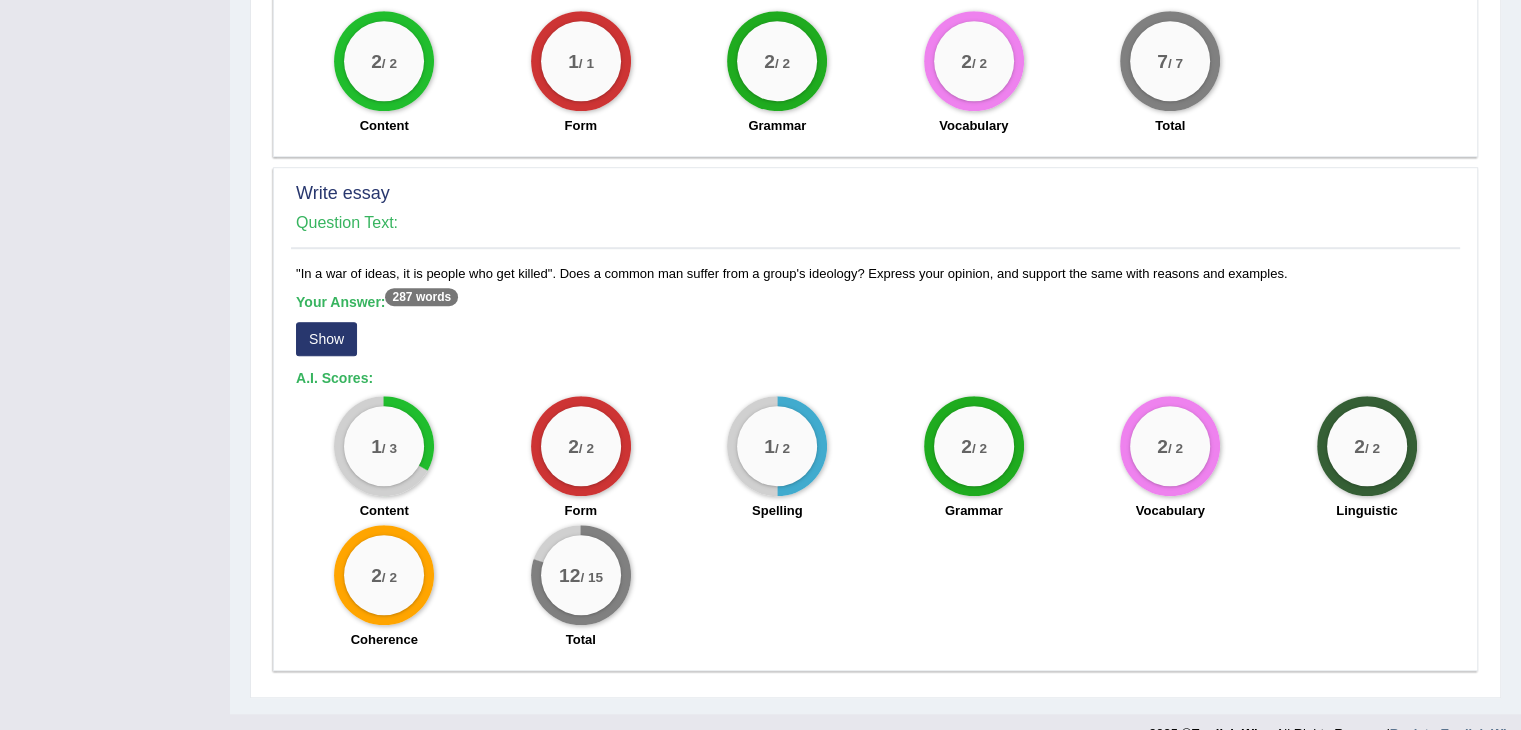 click on "Show" at bounding box center [326, 339] 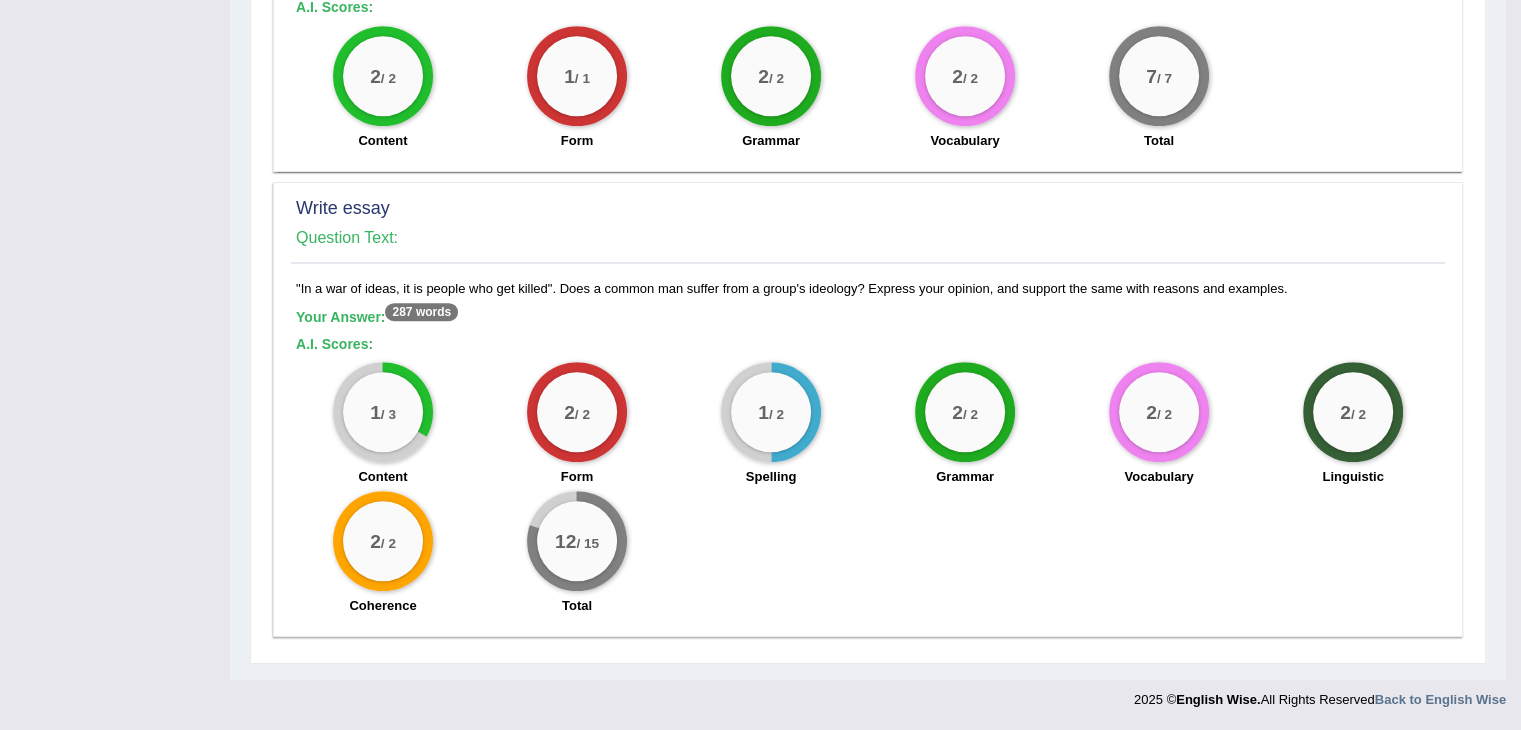 scroll, scrollTop: 1308, scrollLeft: 0, axis: vertical 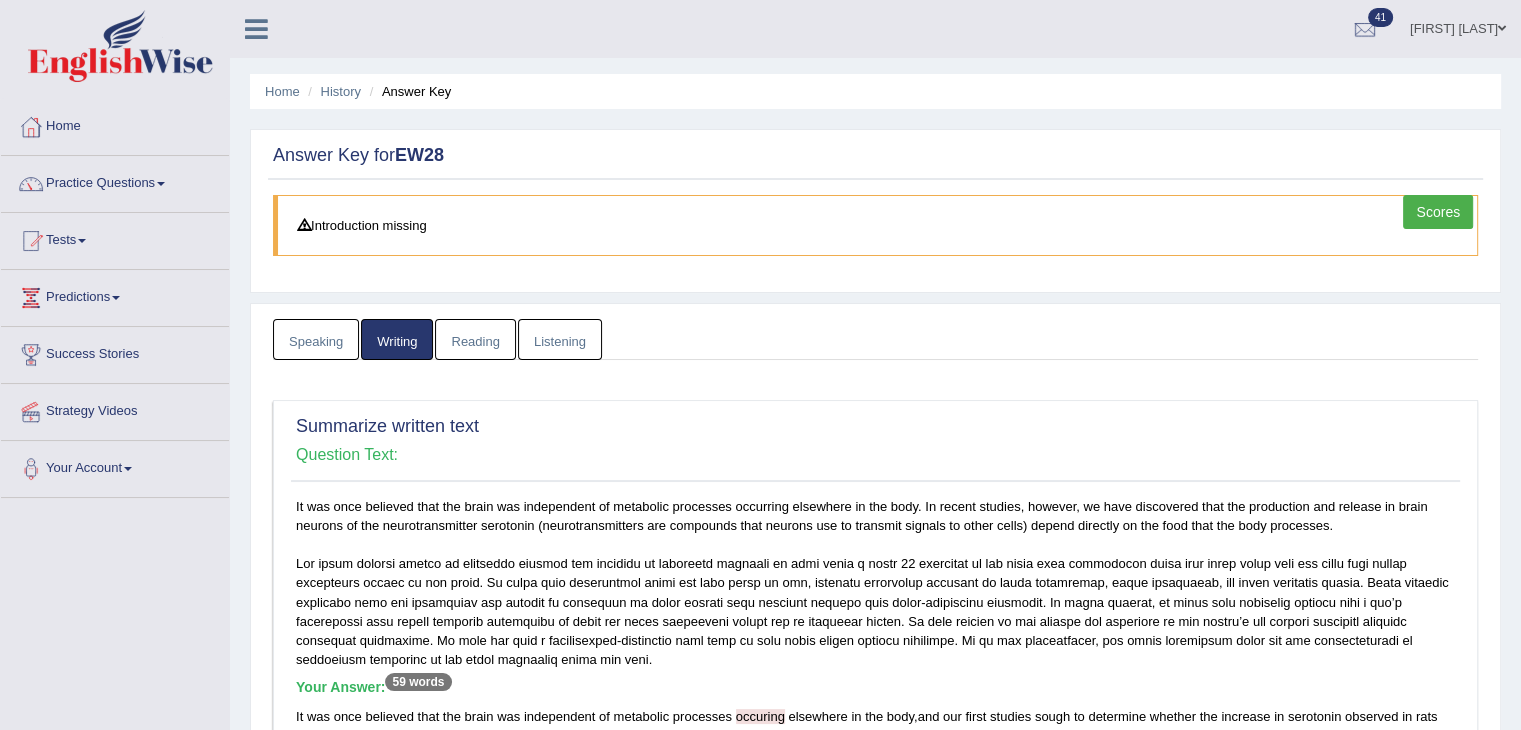click on "Reading" at bounding box center [475, 339] 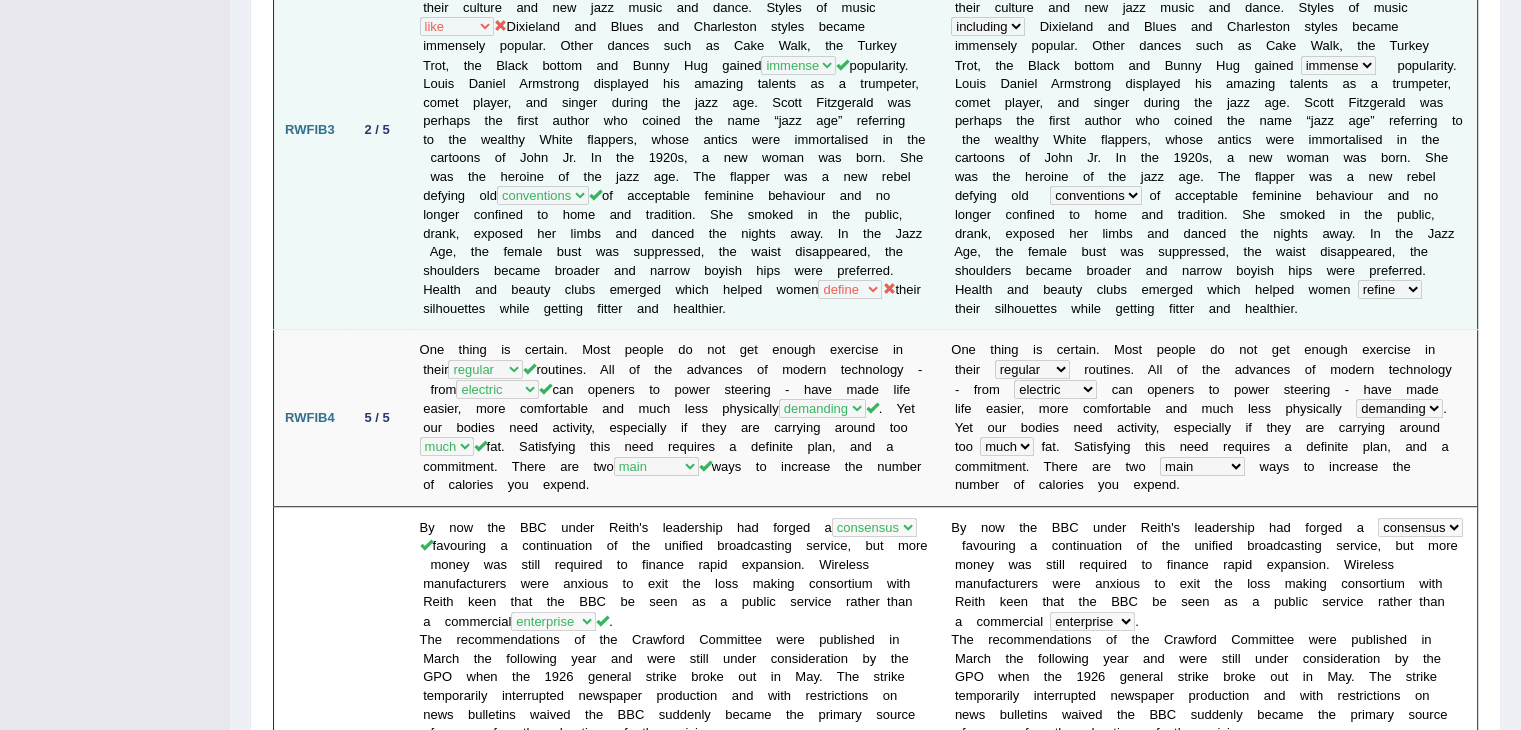 scroll, scrollTop: 1180, scrollLeft: 0, axis: vertical 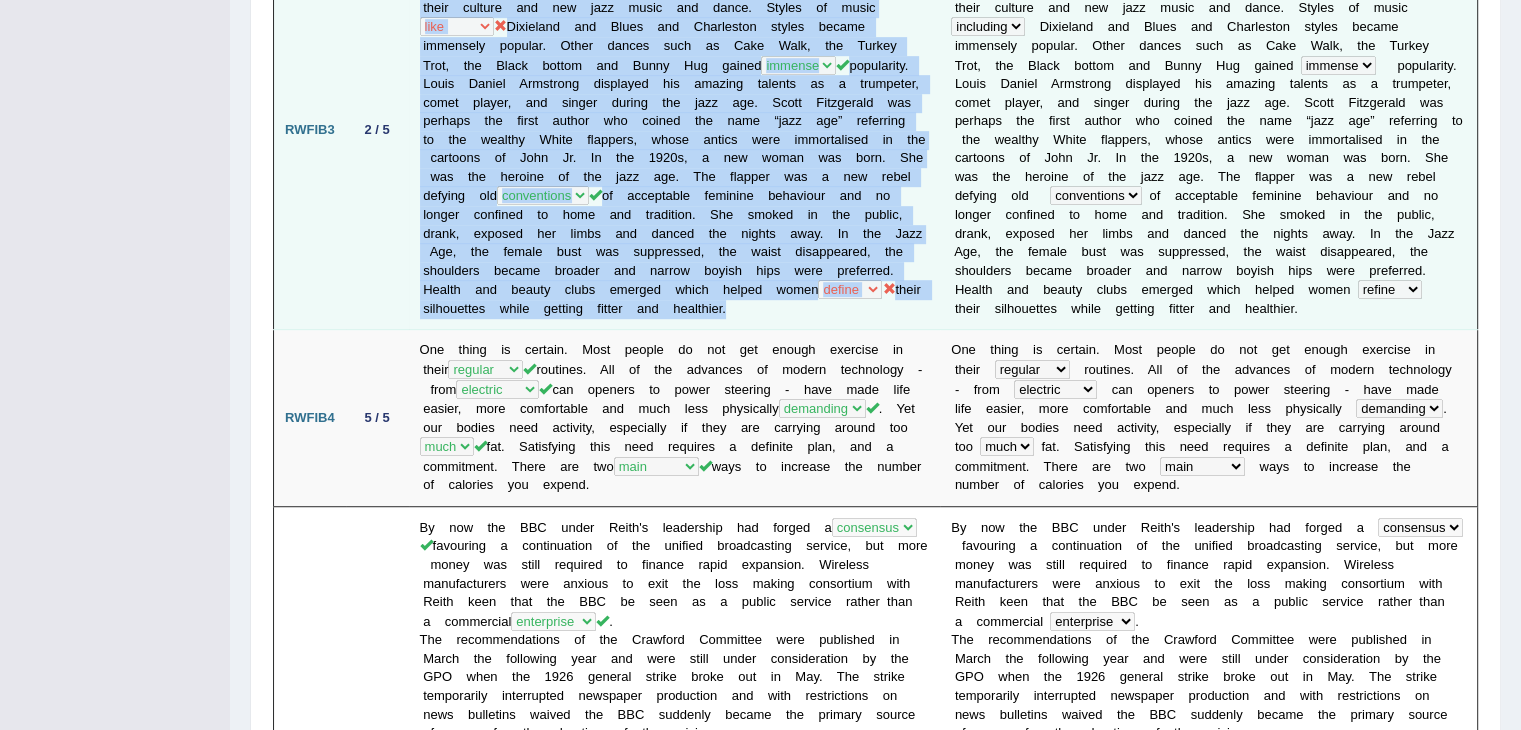 click on "The    Jazz    Age   depicts describes prescribes inscribes   the    period    of    the    1920s,    the    years    between    the    end    of    the    First    World    War    and    the    beginning    of    the    Great    Depression    in    America,    where    the    African    Americans    brought    their    culture    and    new    jazz    music    and    dance.    Styles    of    music     including like referring naming     Dixieland    and    Blues    and    Charleston    styles    became    immensely    popular.    Other    dances    such    as    Cake    Walk,    the    Turkey    Trot,    the    Black    bottom    and    Bunny    Hug    gained   immense gross gigantic infinite assembly procedures council conventions define explain claim refine       their    silhouettes    while    getting    fitter    and    healthier." at bounding box center (675, 130) 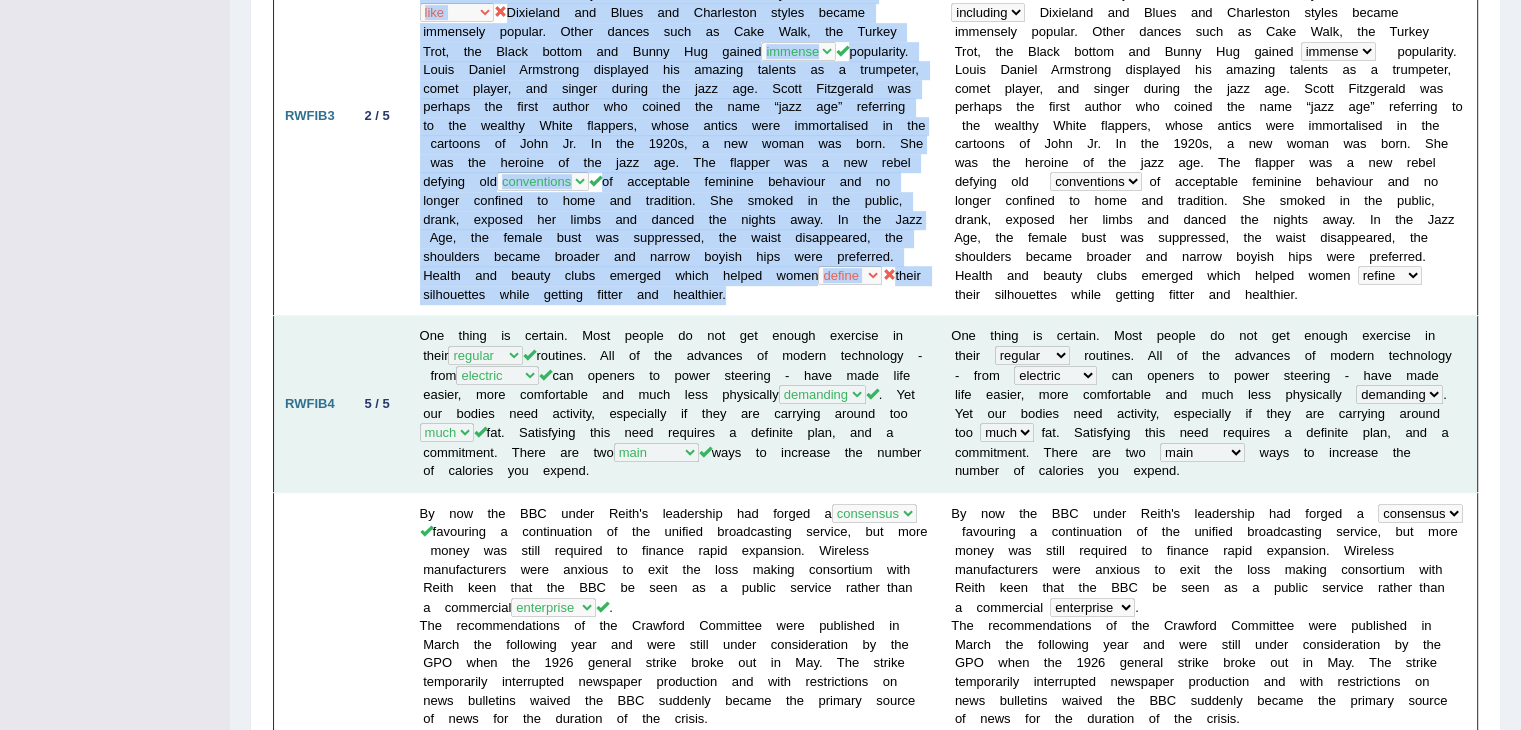 click on "One    thing    is    certain.    Most    people    do    not    get    enough    exercise    in    their     frequent recurrent period regular     routines.    All    of    the    advances    of    modern    technology    -    from     electric electrician electricity electrically     can    openers    to    power    steering    -    have    made    life    easier,    more    comfortable    and    much    less    physically     severe relaxing demanding insistent .    Yet    our    bodies    need    activity,    especially    if    they    are    carrying    around    too   more much little less   fat.    Satisfying    this    need    requires    a    definite    plan,    and    a    commitment.    There    are    two     odd large main substantial     ways    to    increase    the    number    of    calories    you    expend." at bounding box center [675, 404] 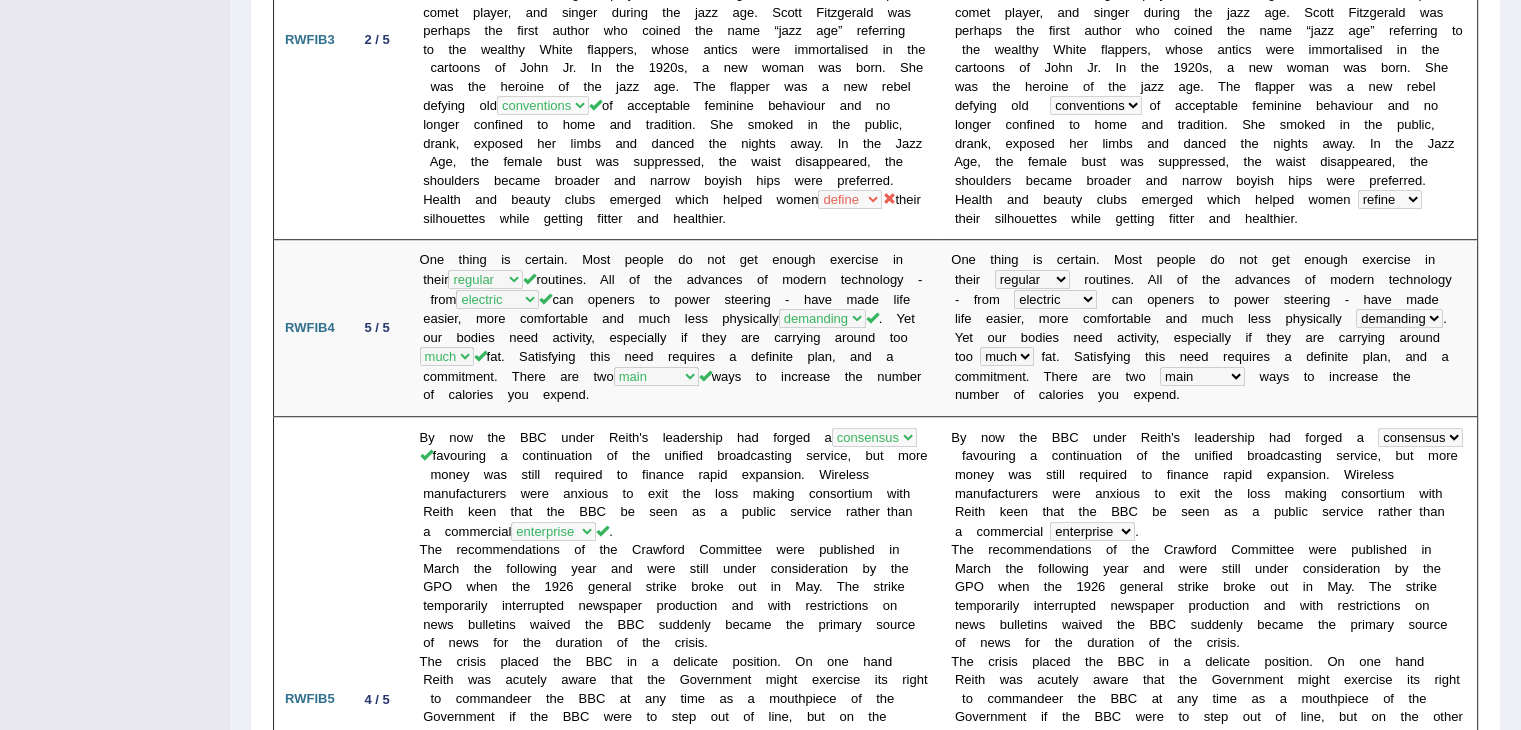 scroll, scrollTop: 0, scrollLeft: 0, axis: both 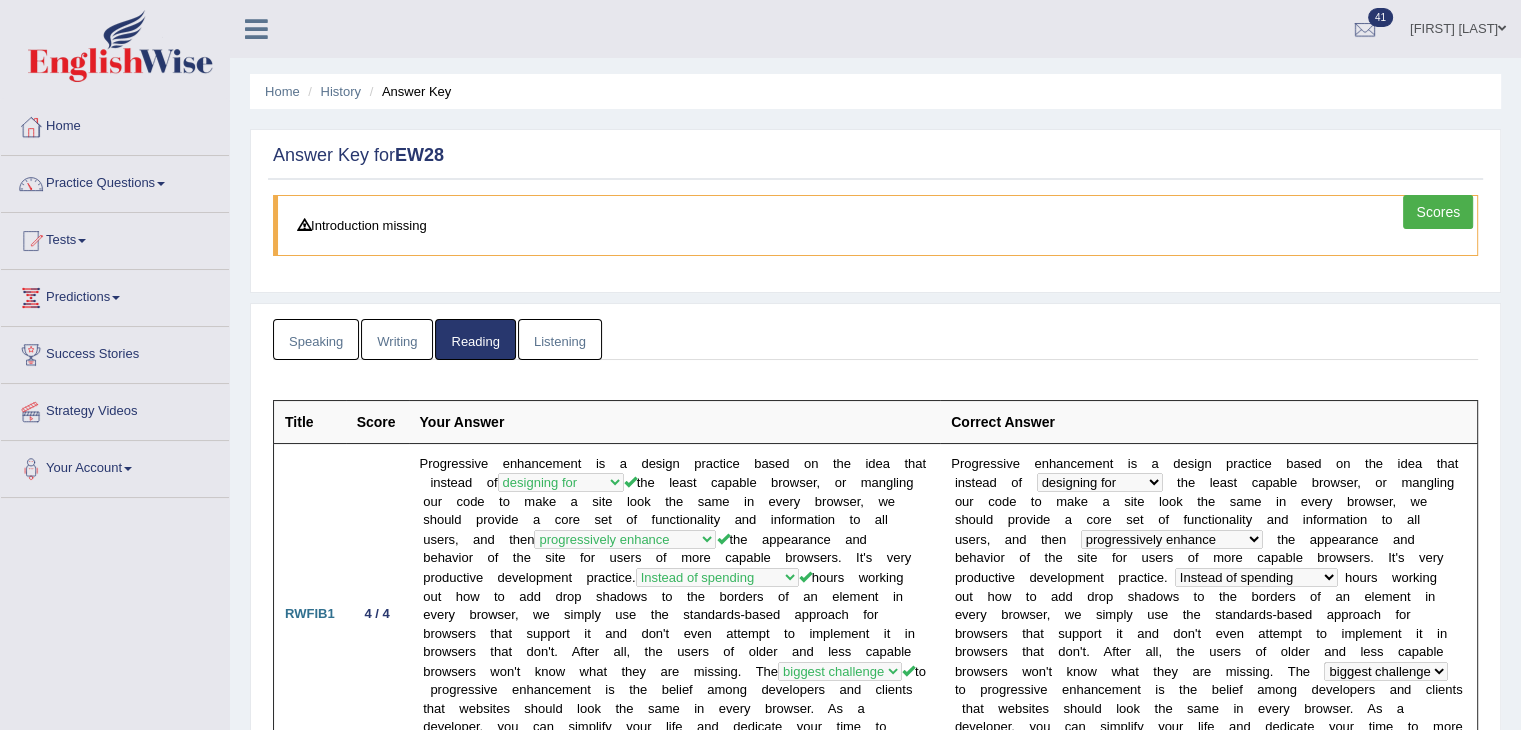 click on "Listening" at bounding box center (560, 339) 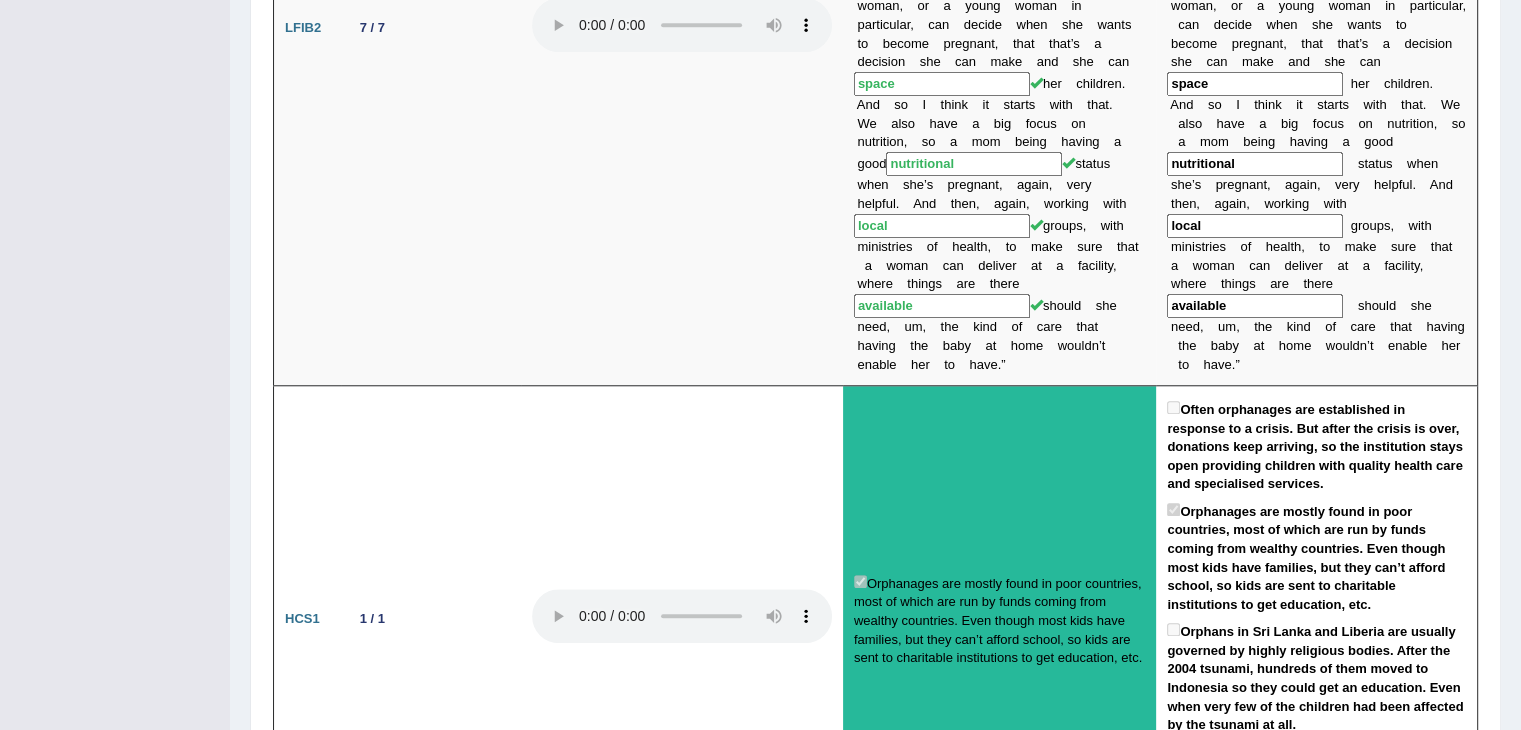 scroll, scrollTop: 1752, scrollLeft: 0, axis: vertical 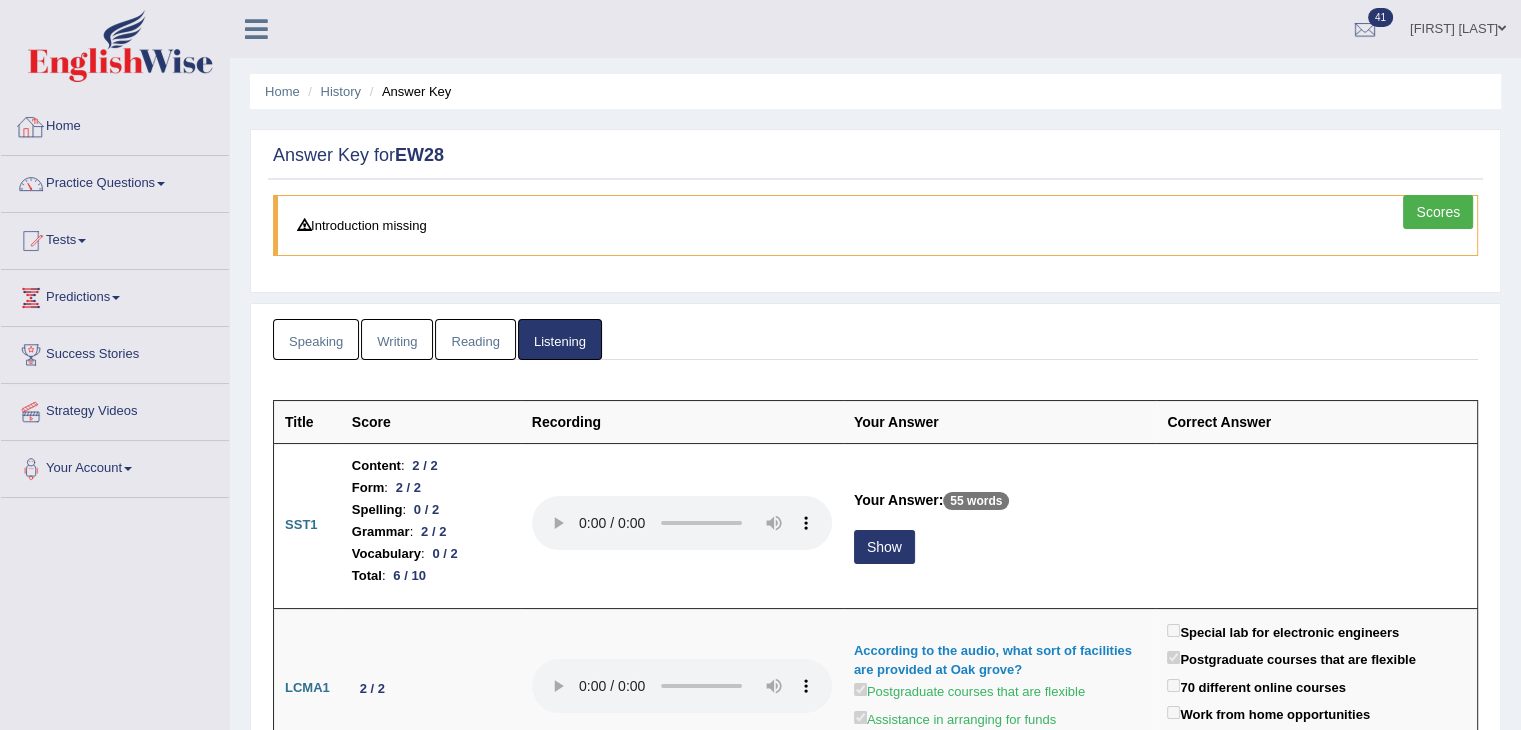 click on "Home" at bounding box center [115, 124] 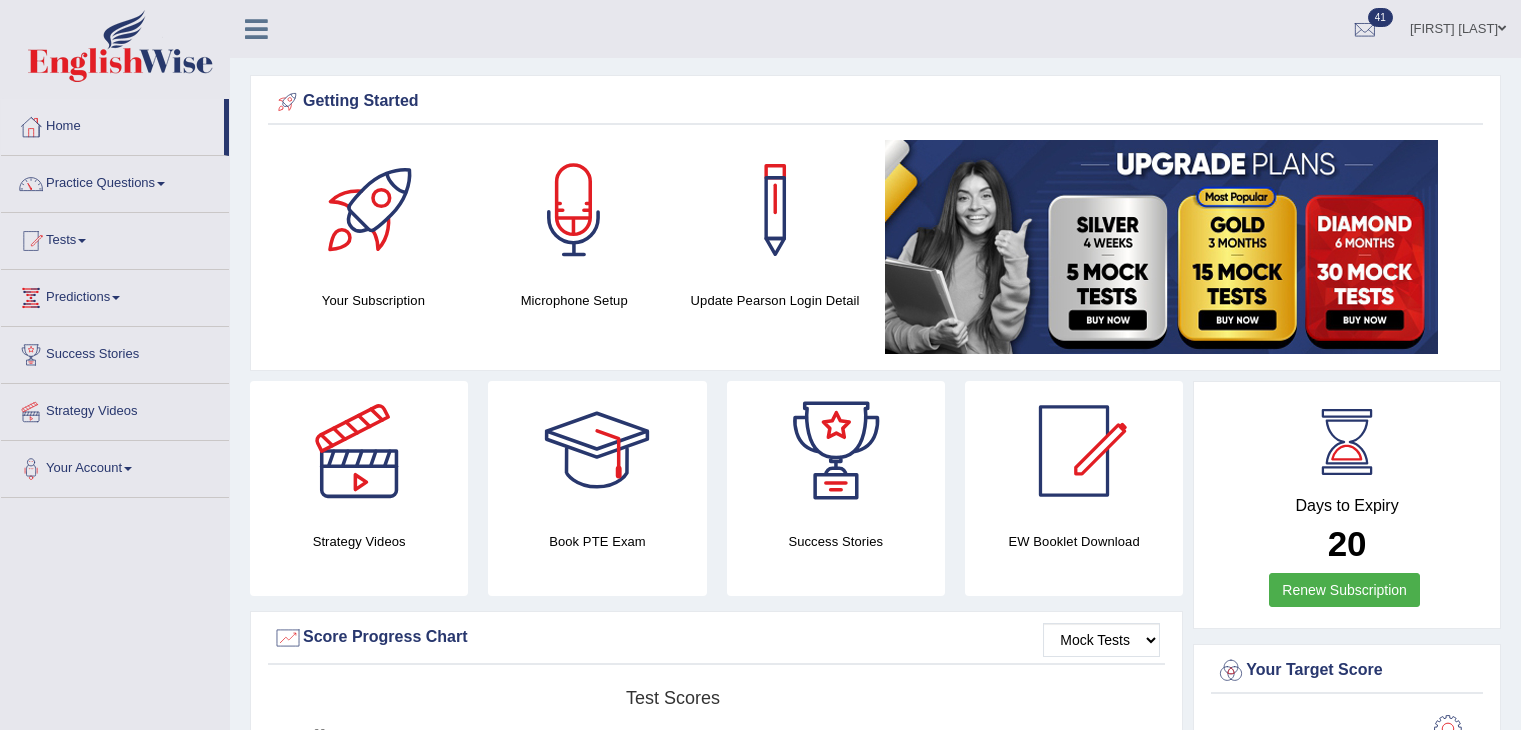 scroll, scrollTop: 0, scrollLeft: 0, axis: both 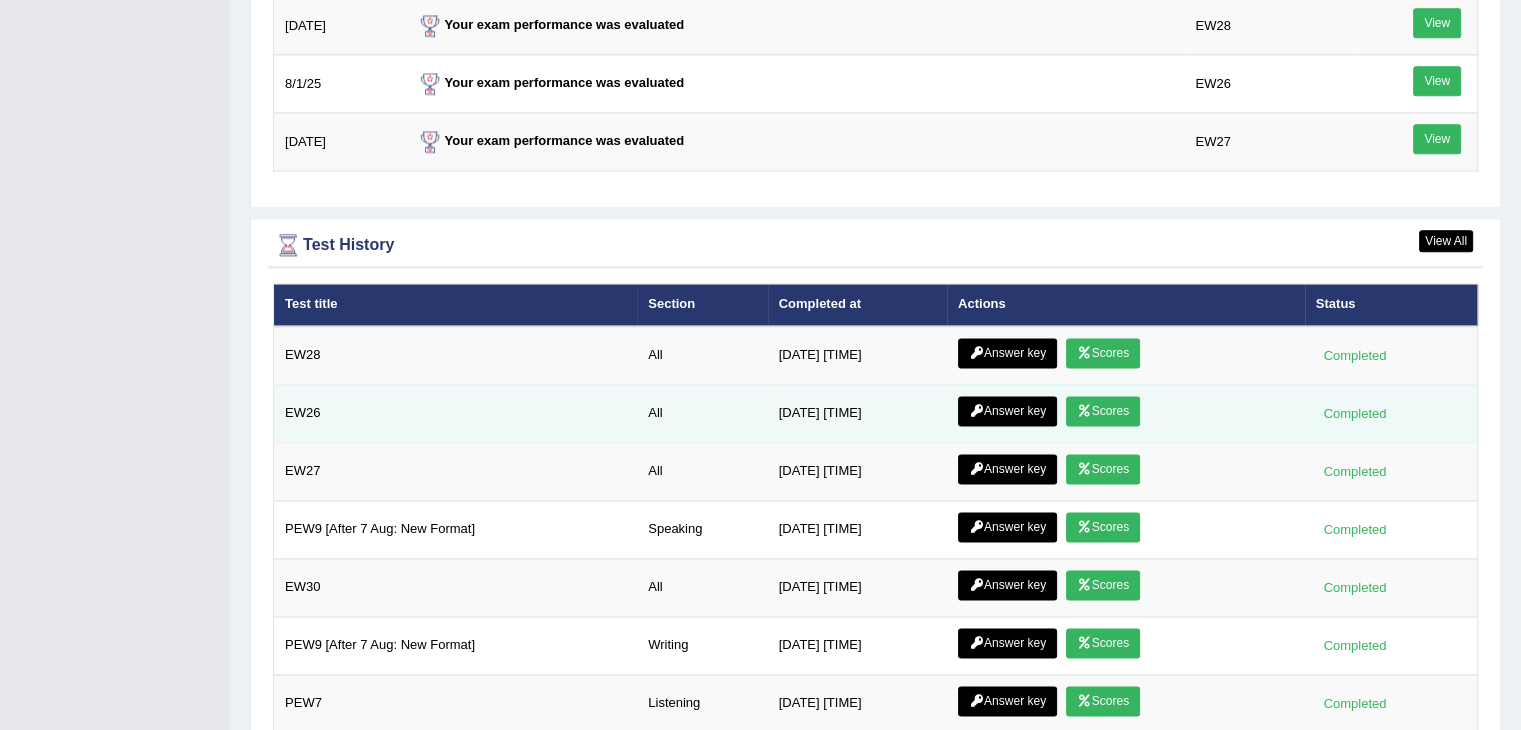 click on "Answer key" at bounding box center (1007, 411) 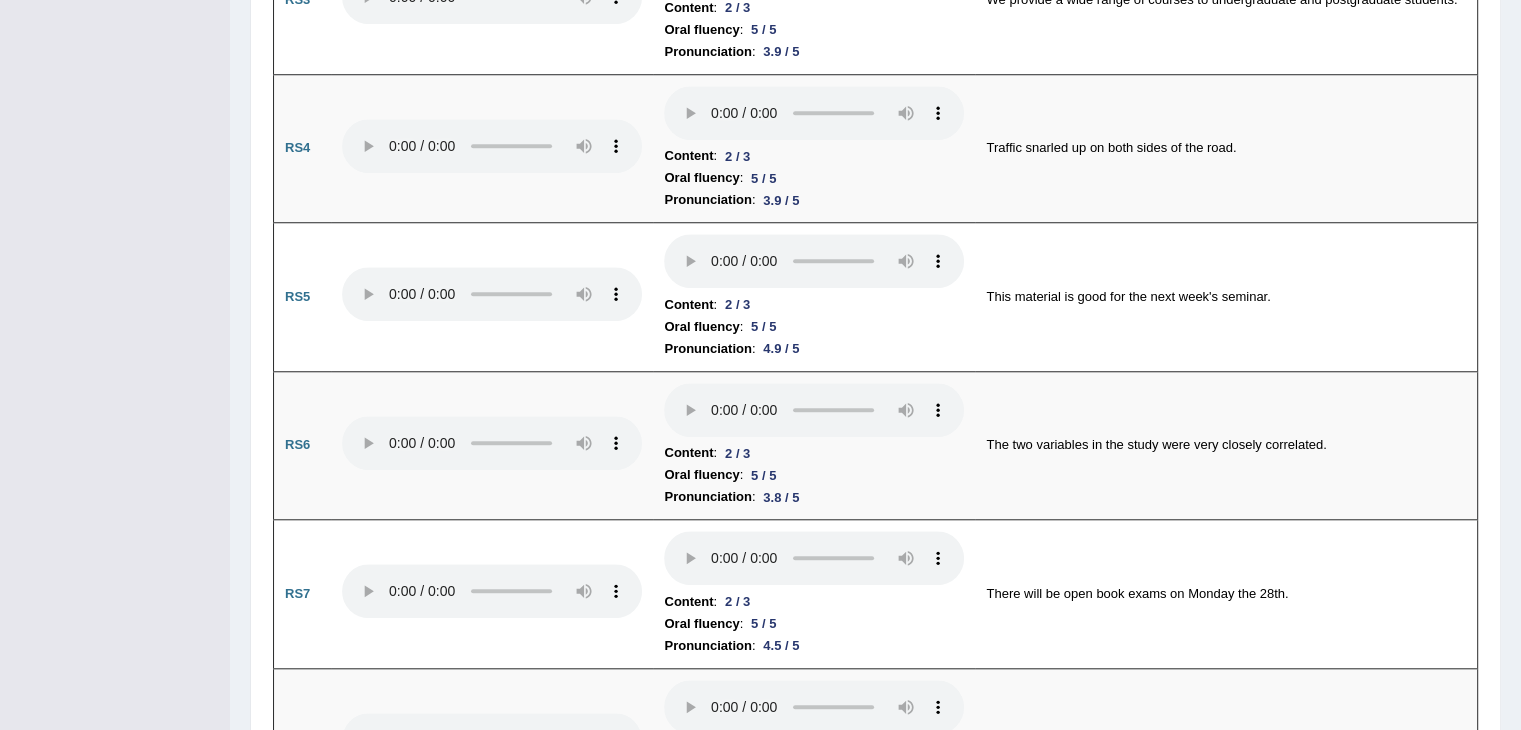 scroll, scrollTop: 2258, scrollLeft: 0, axis: vertical 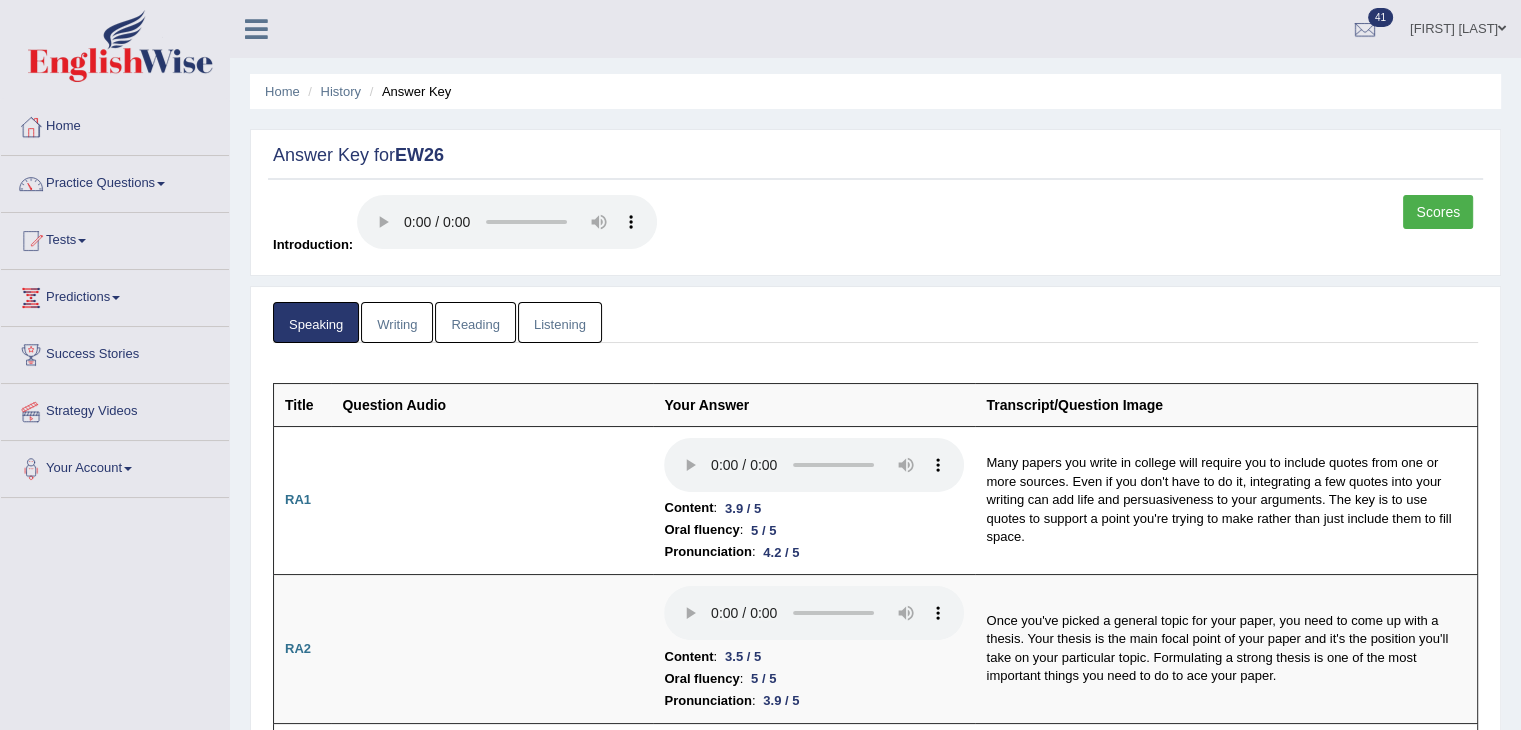 click on "Writing" at bounding box center [397, 322] 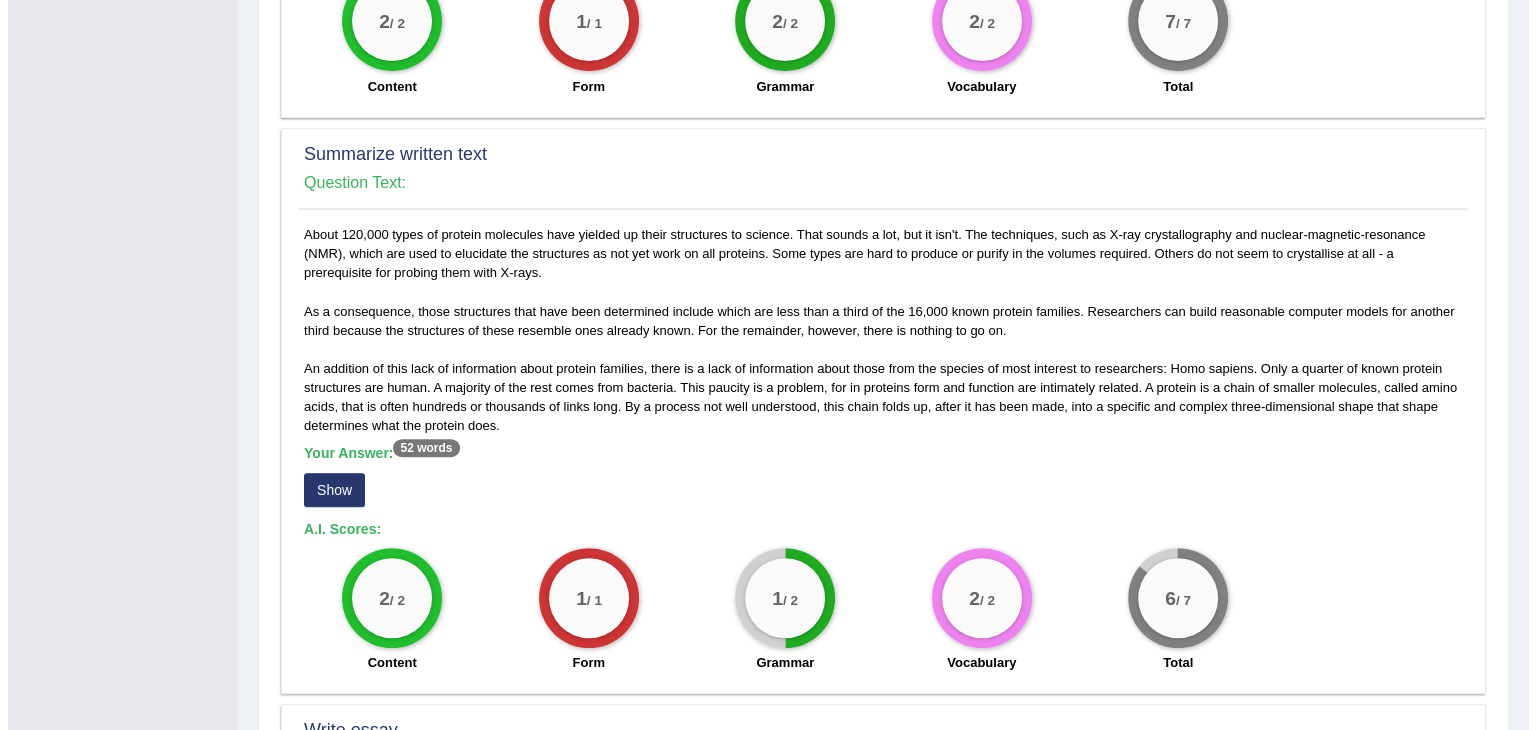 scroll, scrollTop: 815, scrollLeft: 0, axis: vertical 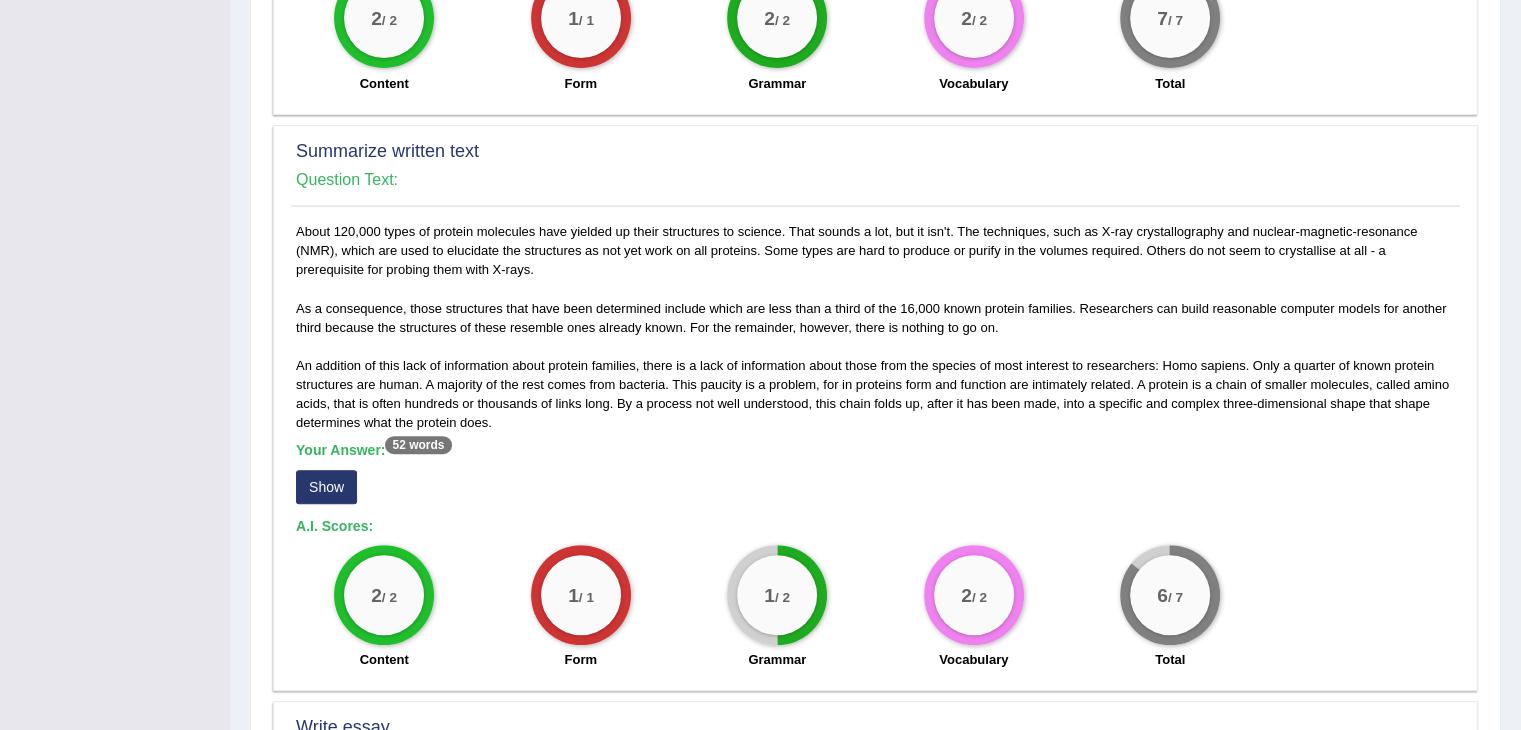 click on "Show" at bounding box center [326, 487] 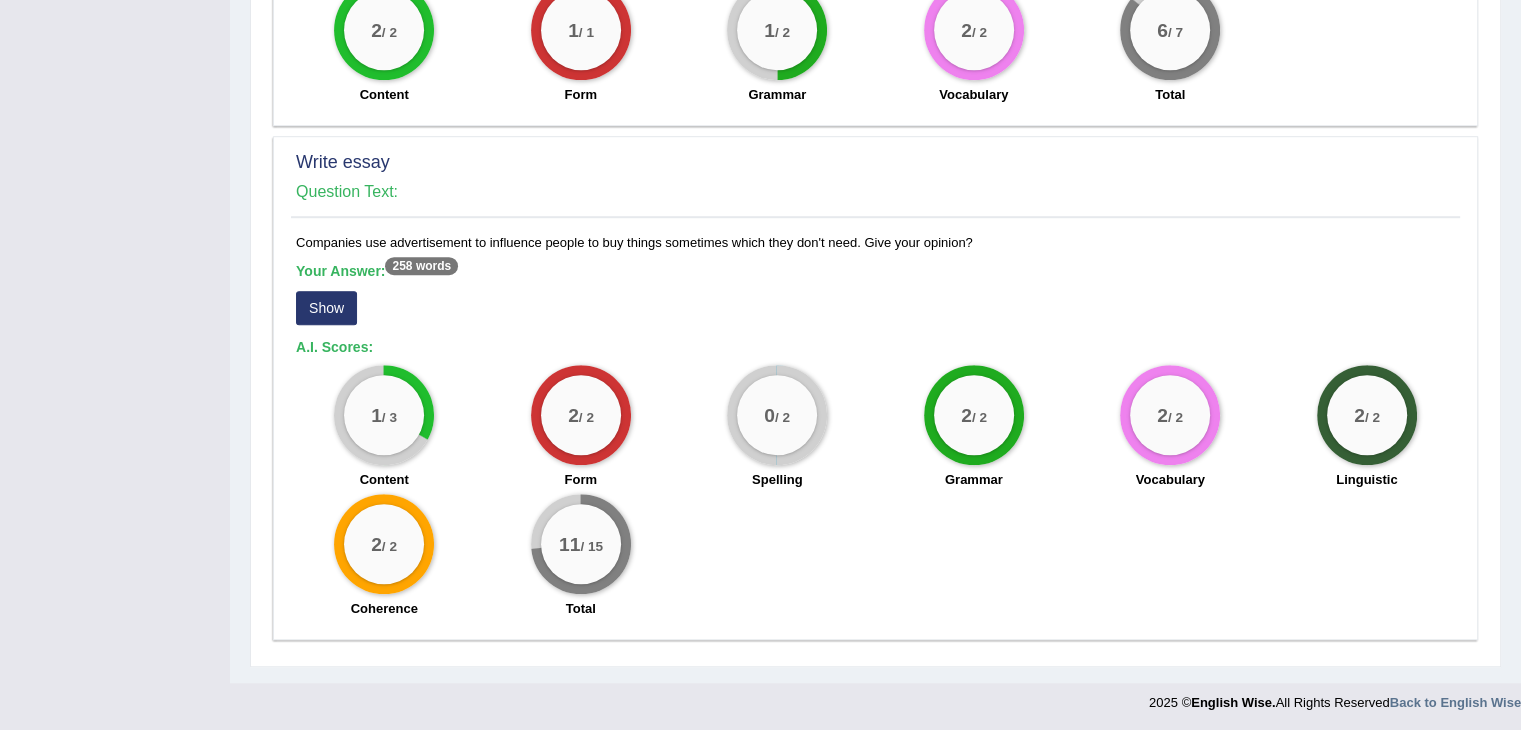 scroll, scrollTop: 1378, scrollLeft: 0, axis: vertical 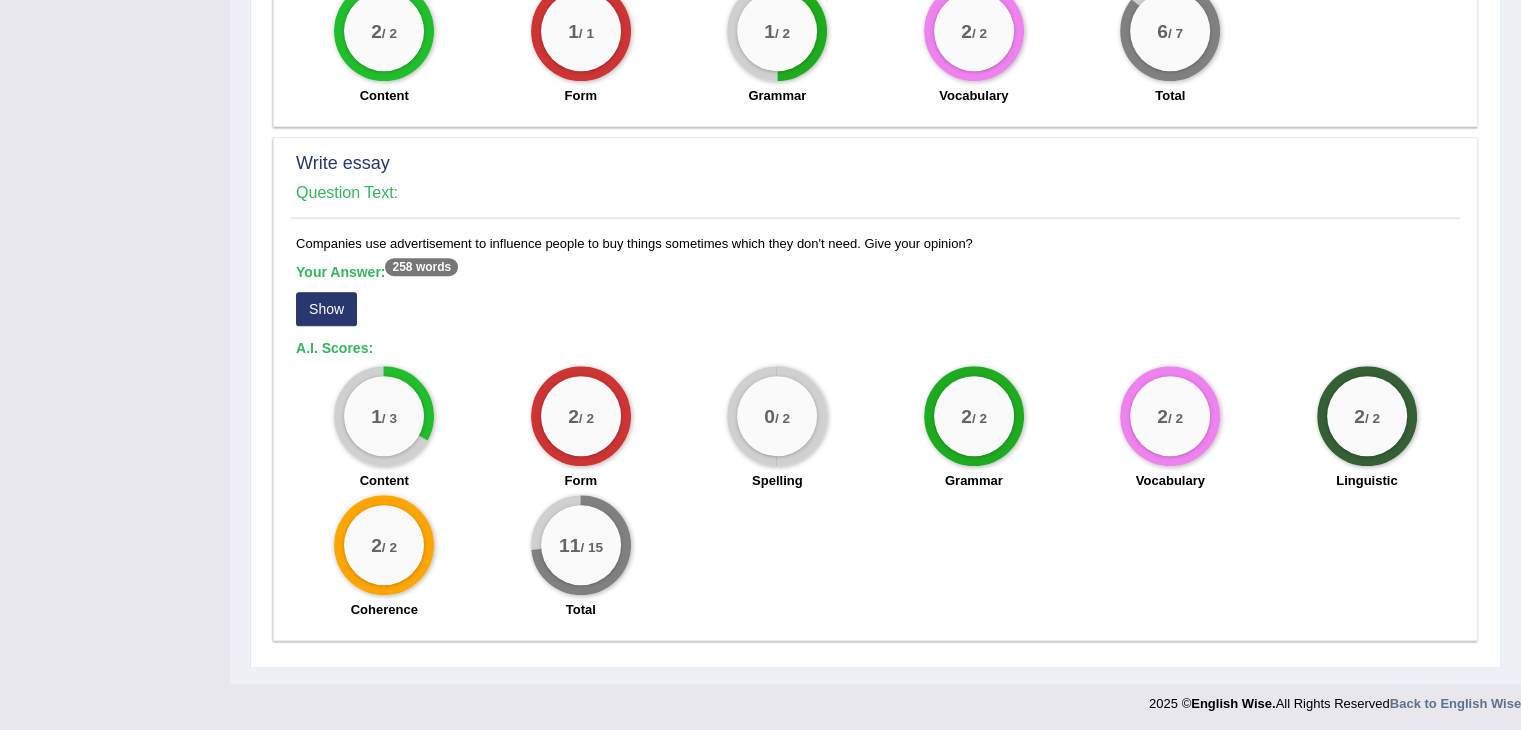 click on "Show" at bounding box center (326, 309) 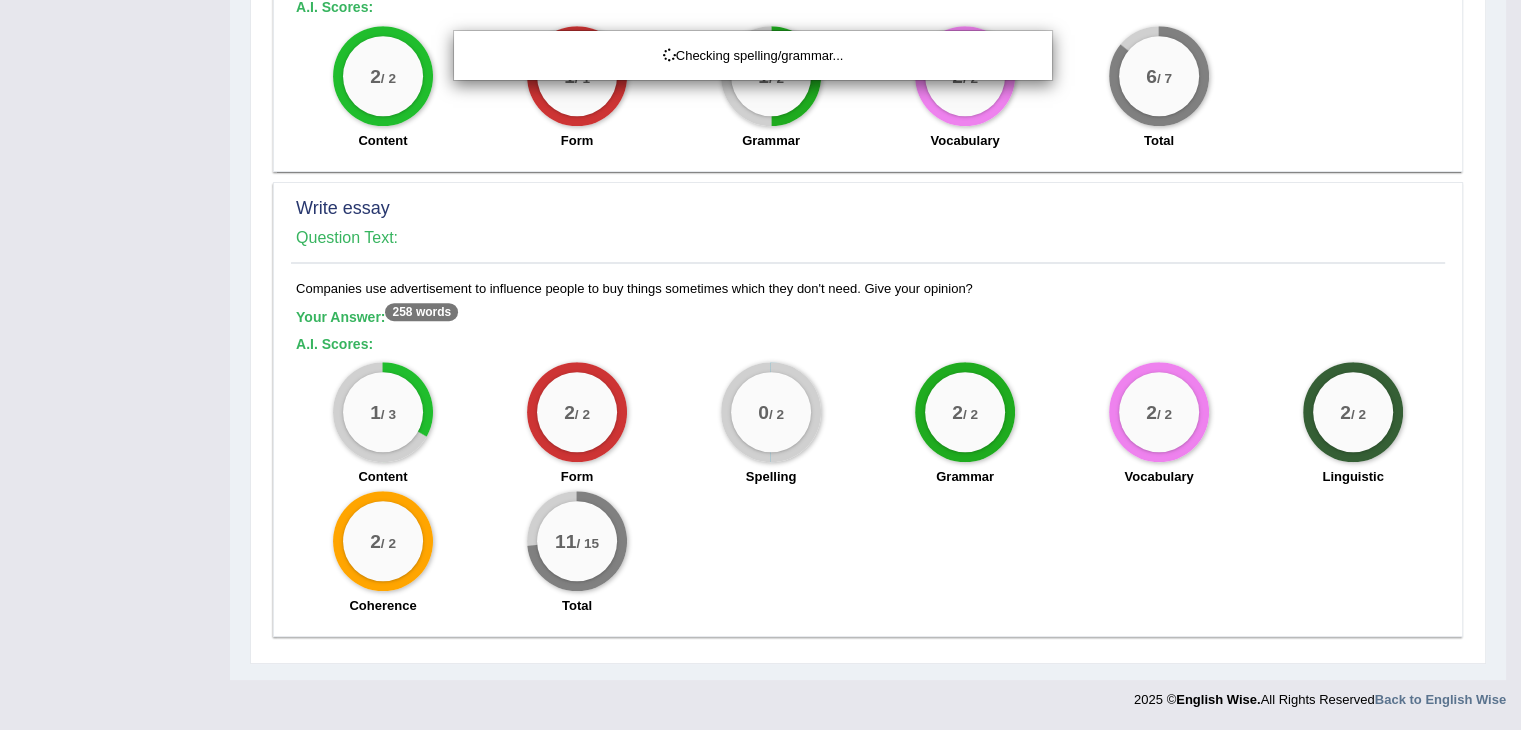 scroll, scrollTop: 1331, scrollLeft: 0, axis: vertical 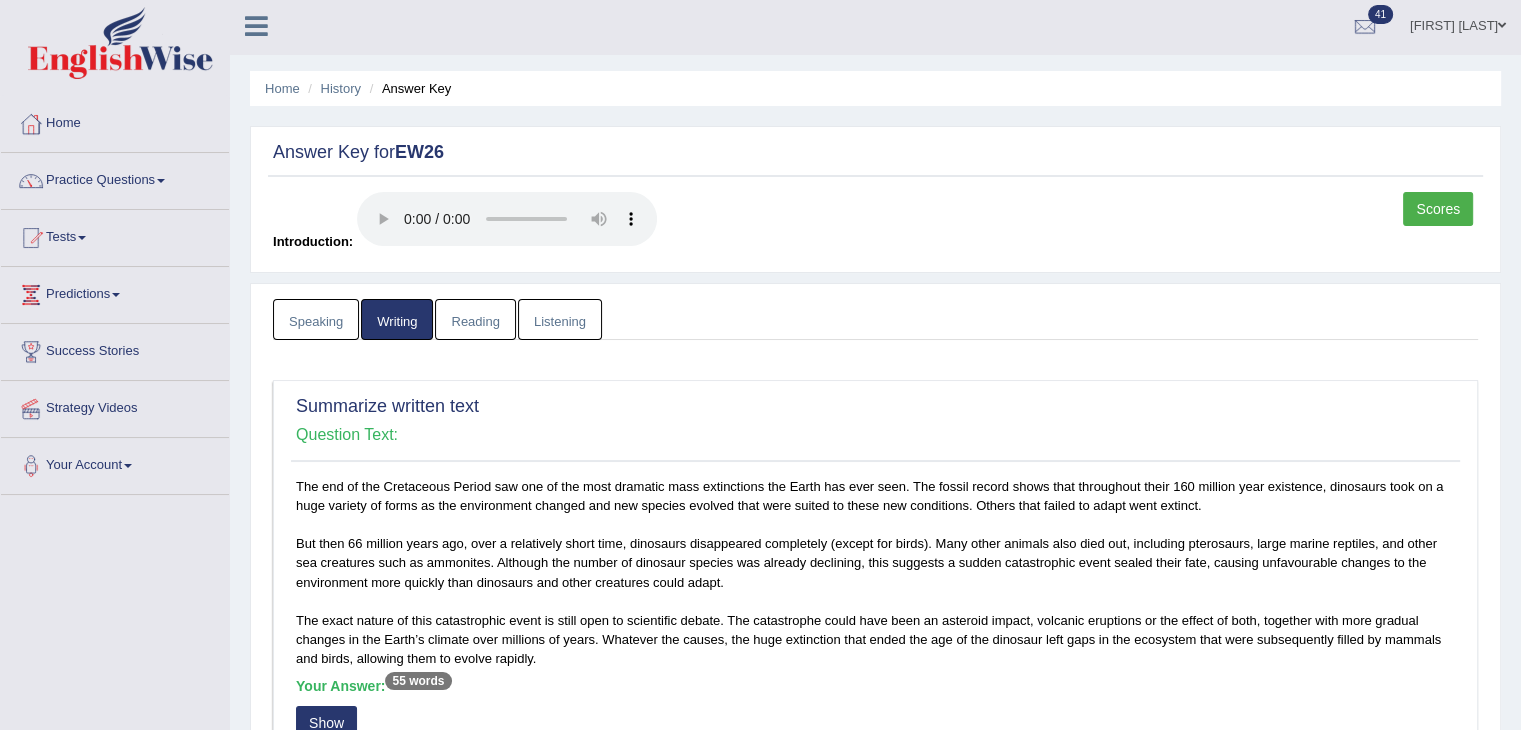 click on "Reading" at bounding box center (475, 319) 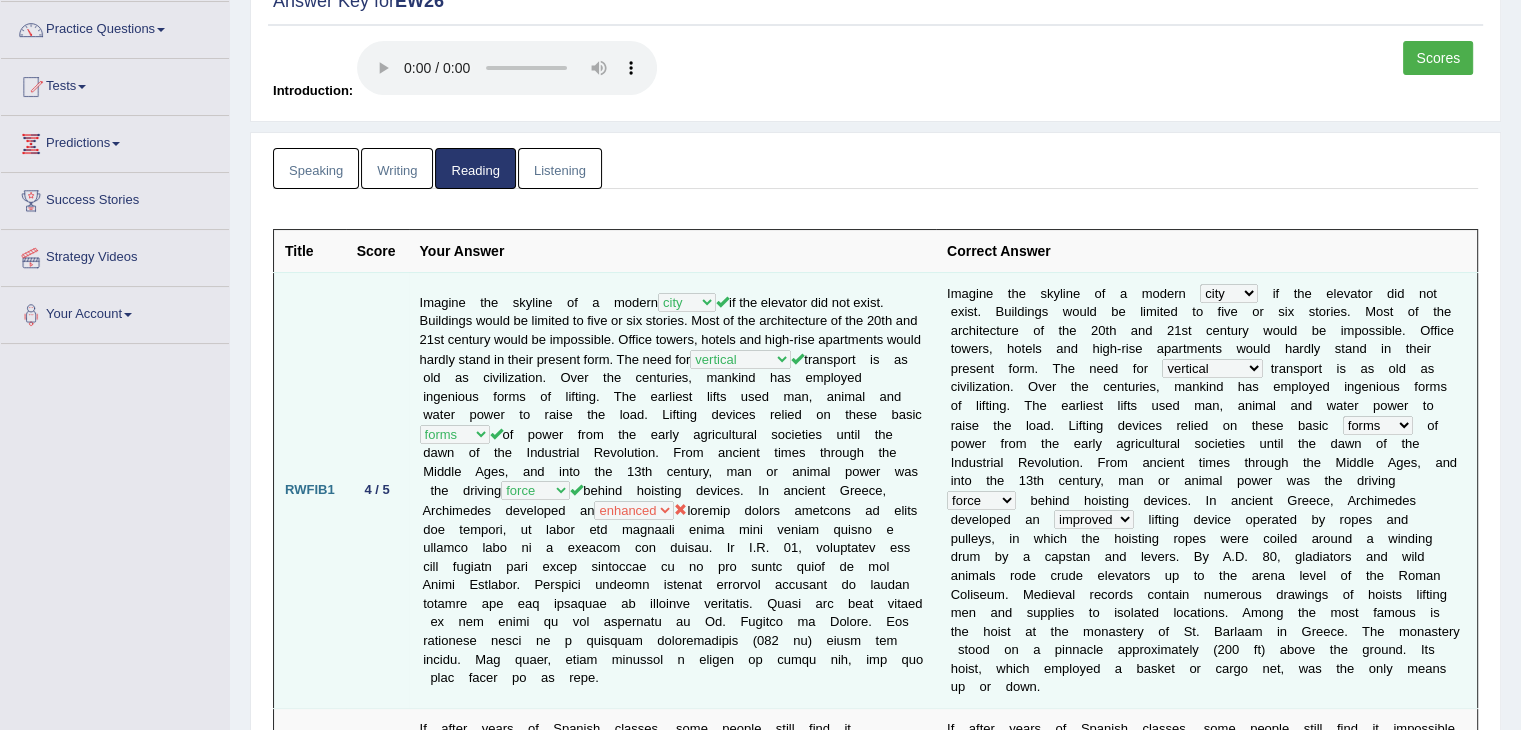 scroll, scrollTop: 73, scrollLeft: 0, axis: vertical 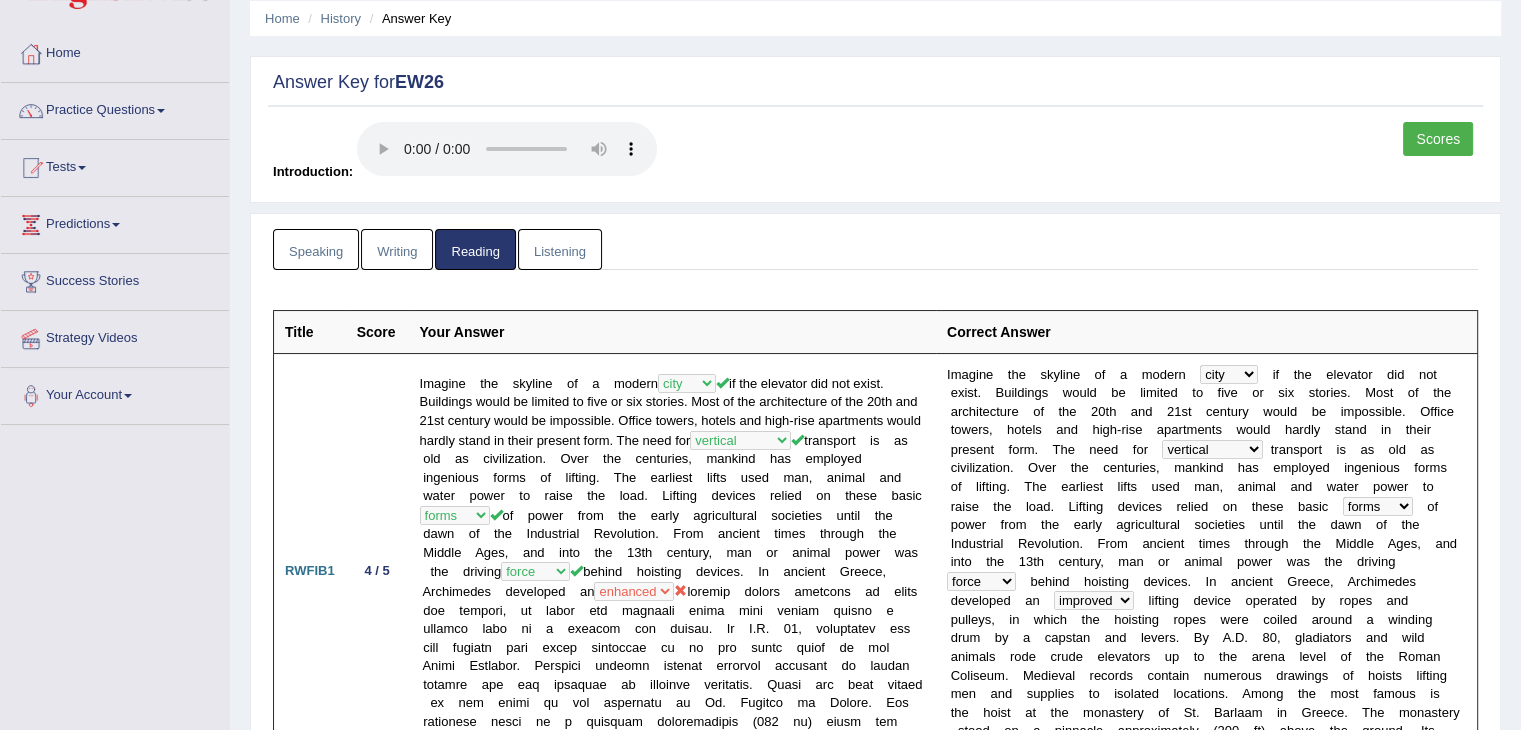 click on "Listening" at bounding box center (560, 249) 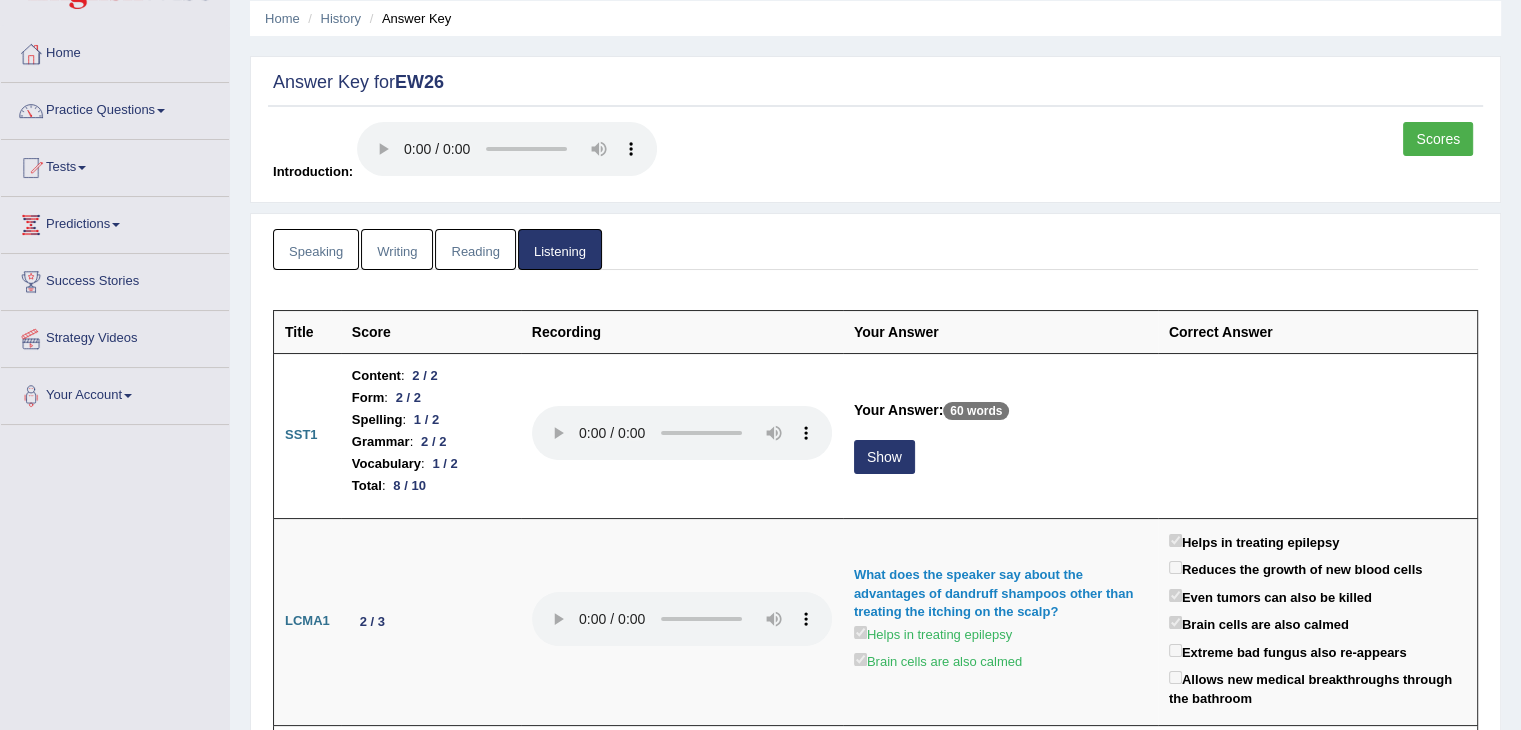 click on "Listening" at bounding box center (560, 249) 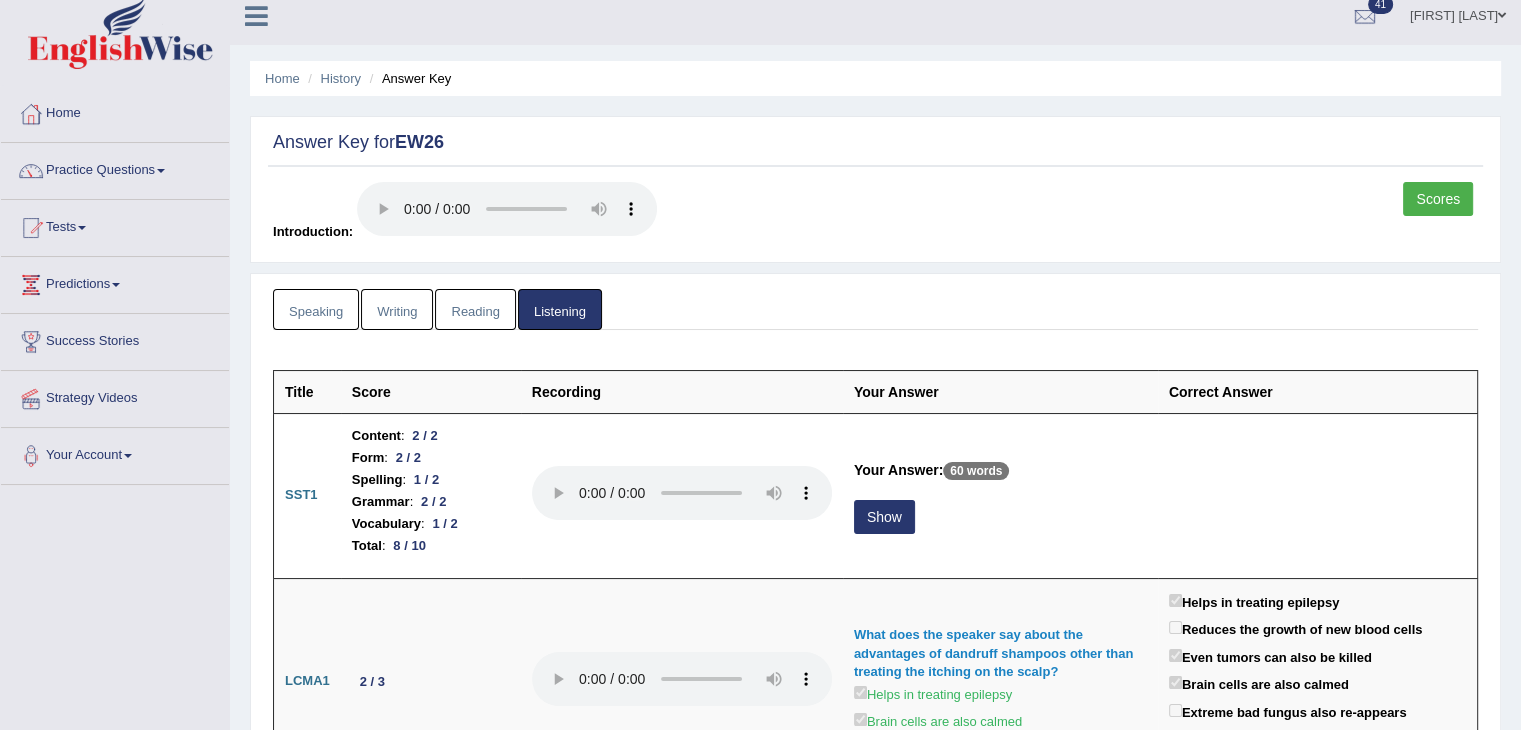 scroll, scrollTop: 0, scrollLeft: 0, axis: both 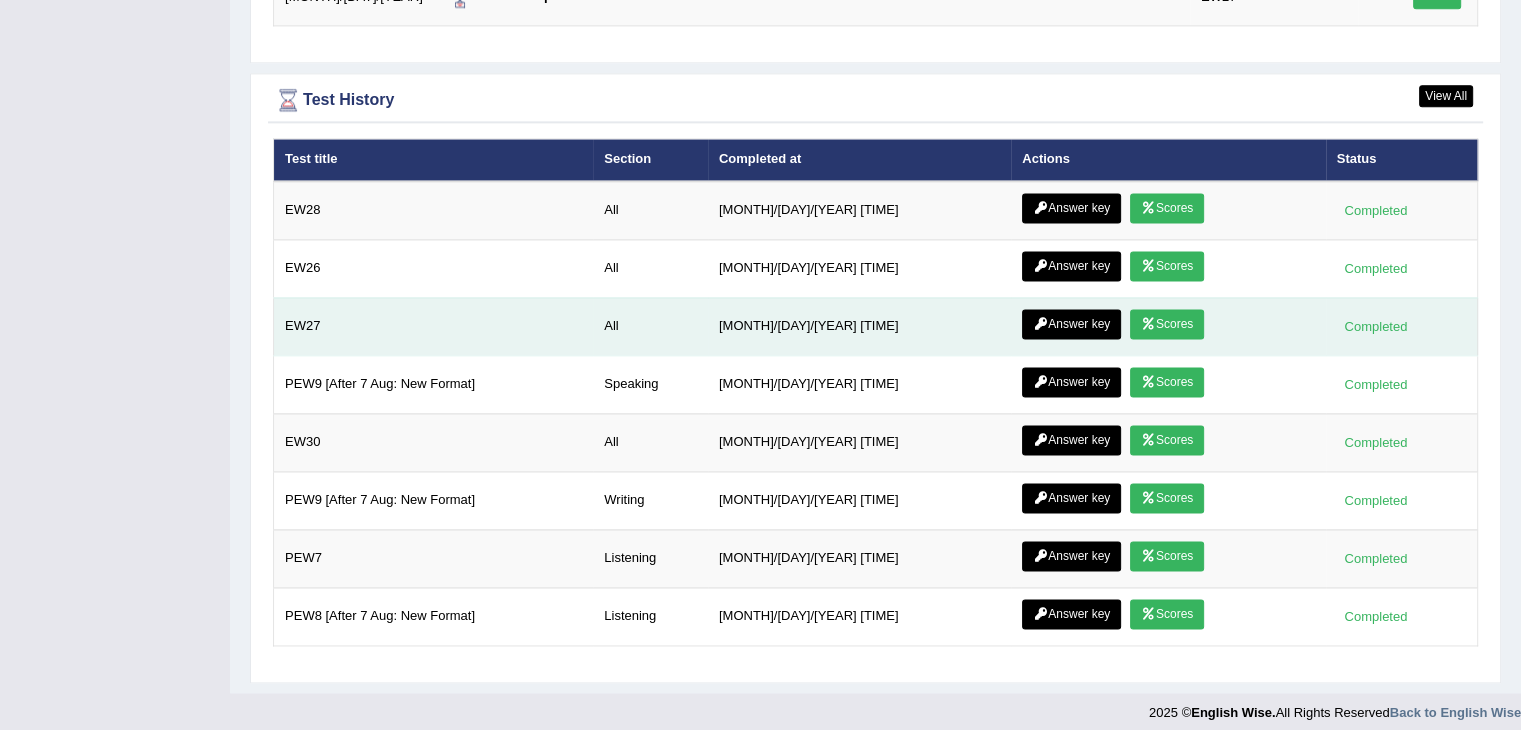click on "Scores" at bounding box center [1167, 324] 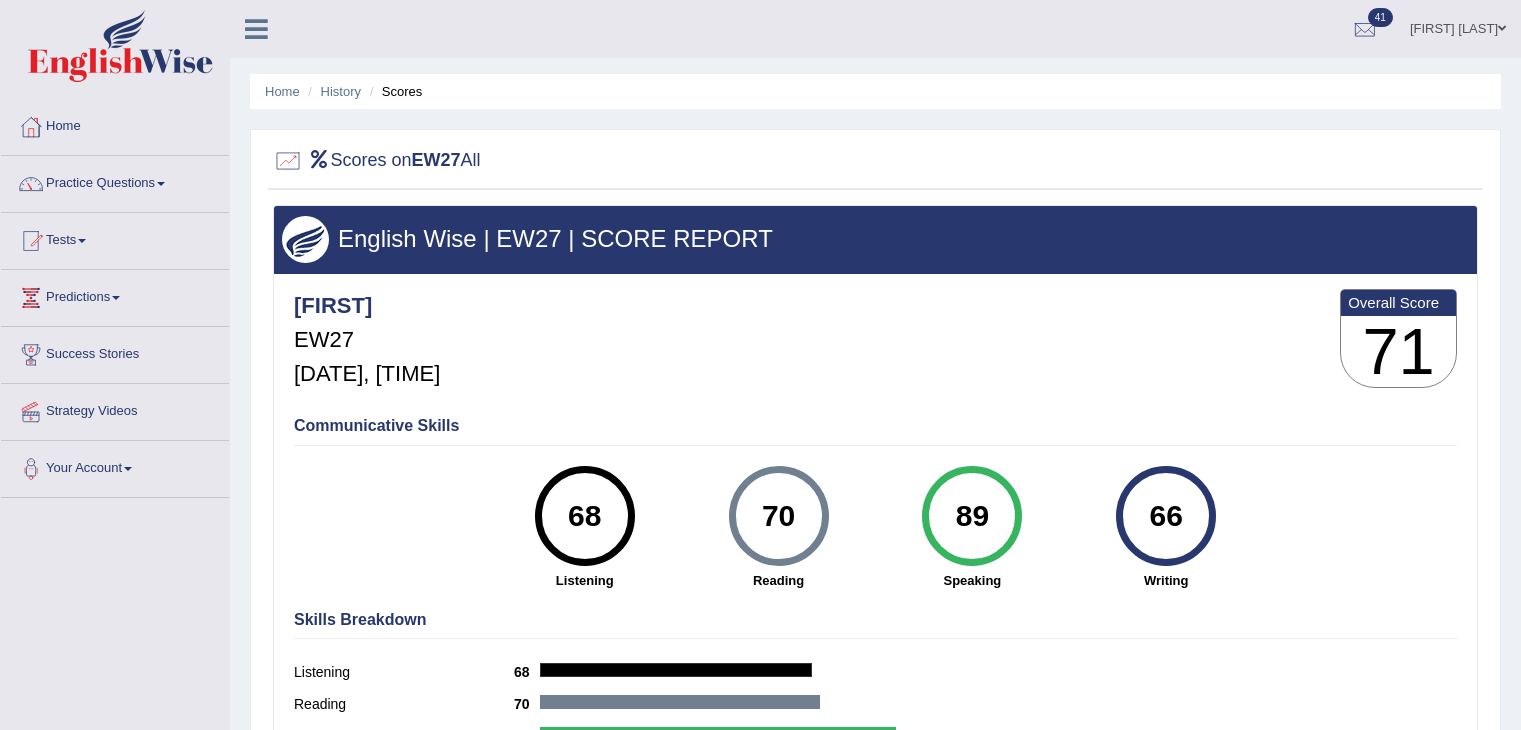 scroll, scrollTop: 0, scrollLeft: 0, axis: both 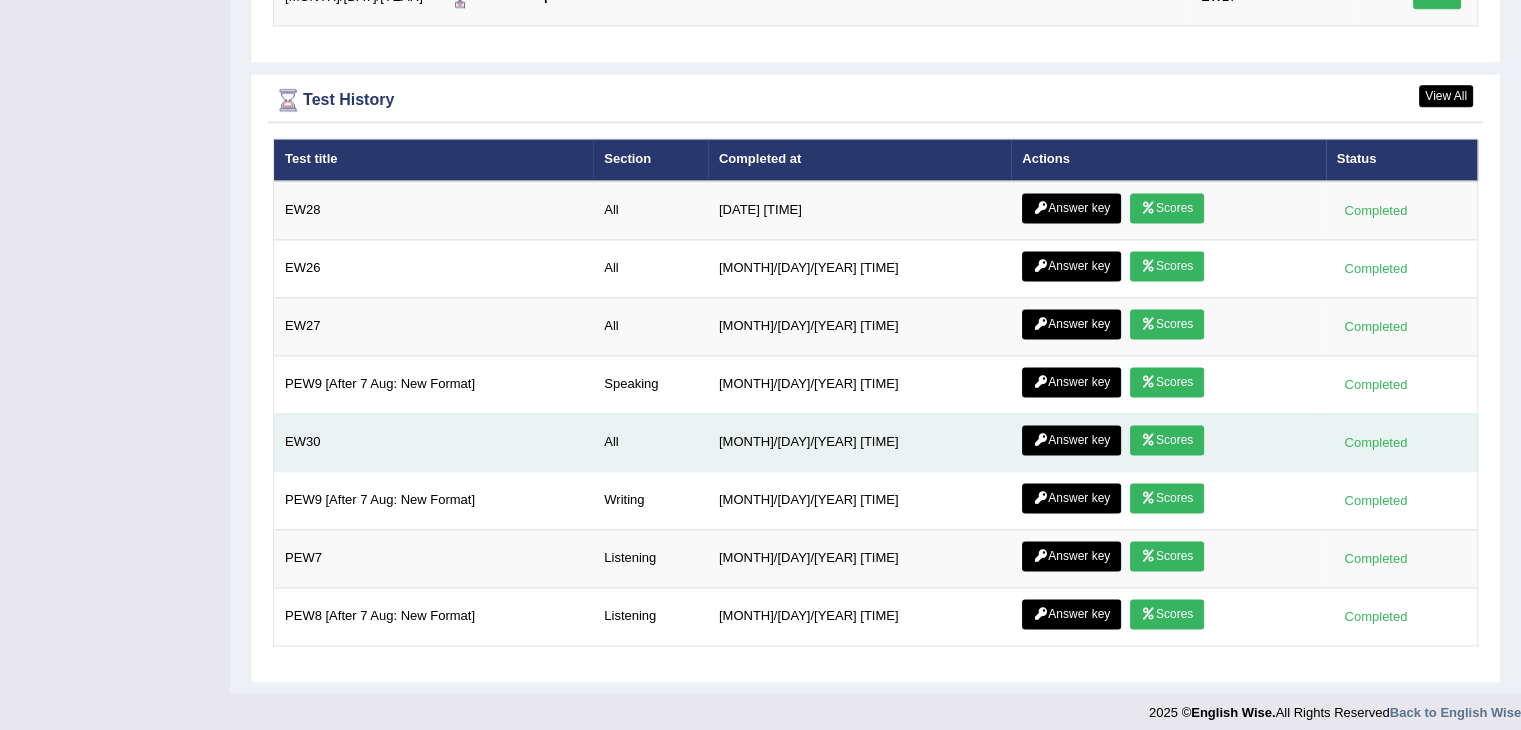 click on "Scores" at bounding box center (1167, 440) 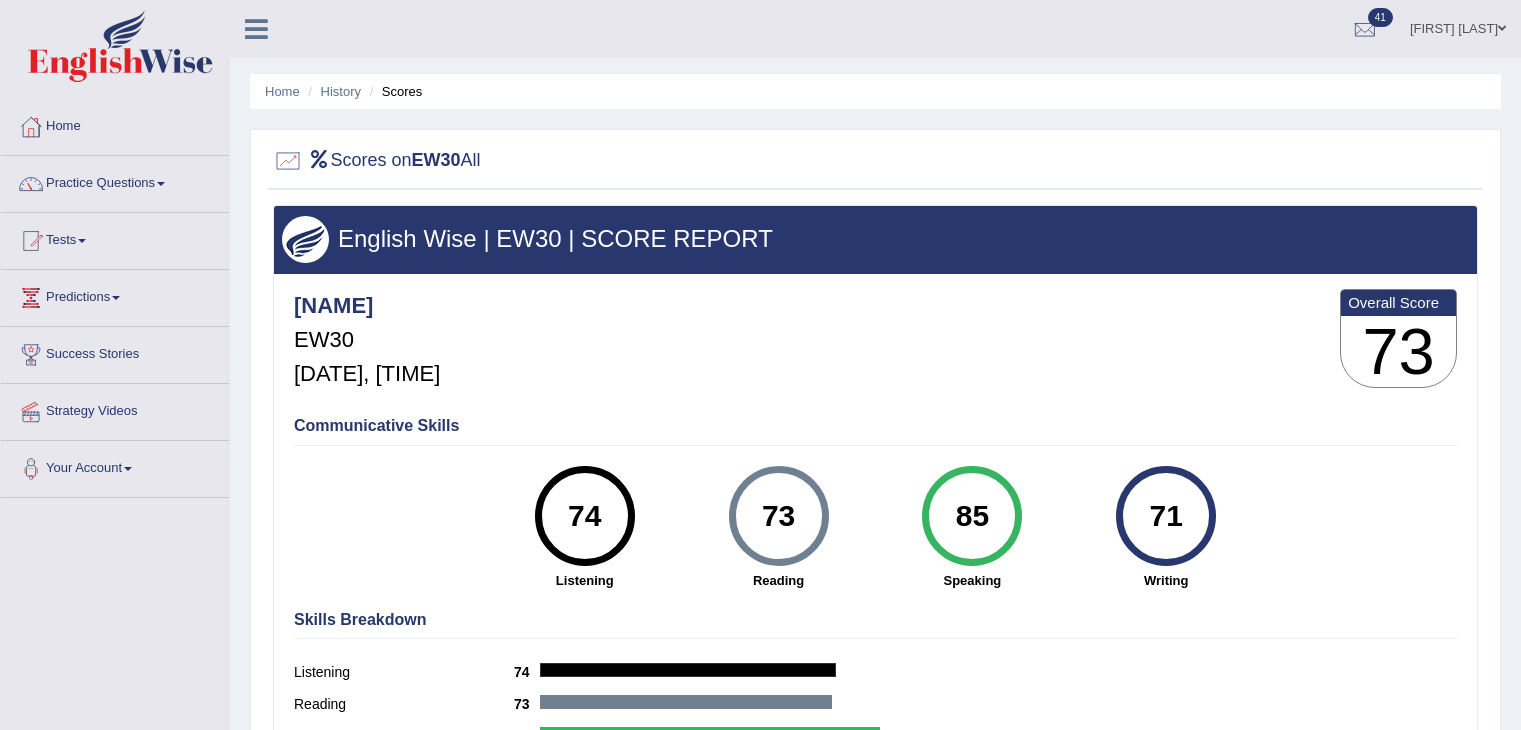 scroll, scrollTop: 0, scrollLeft: 0, axis: both 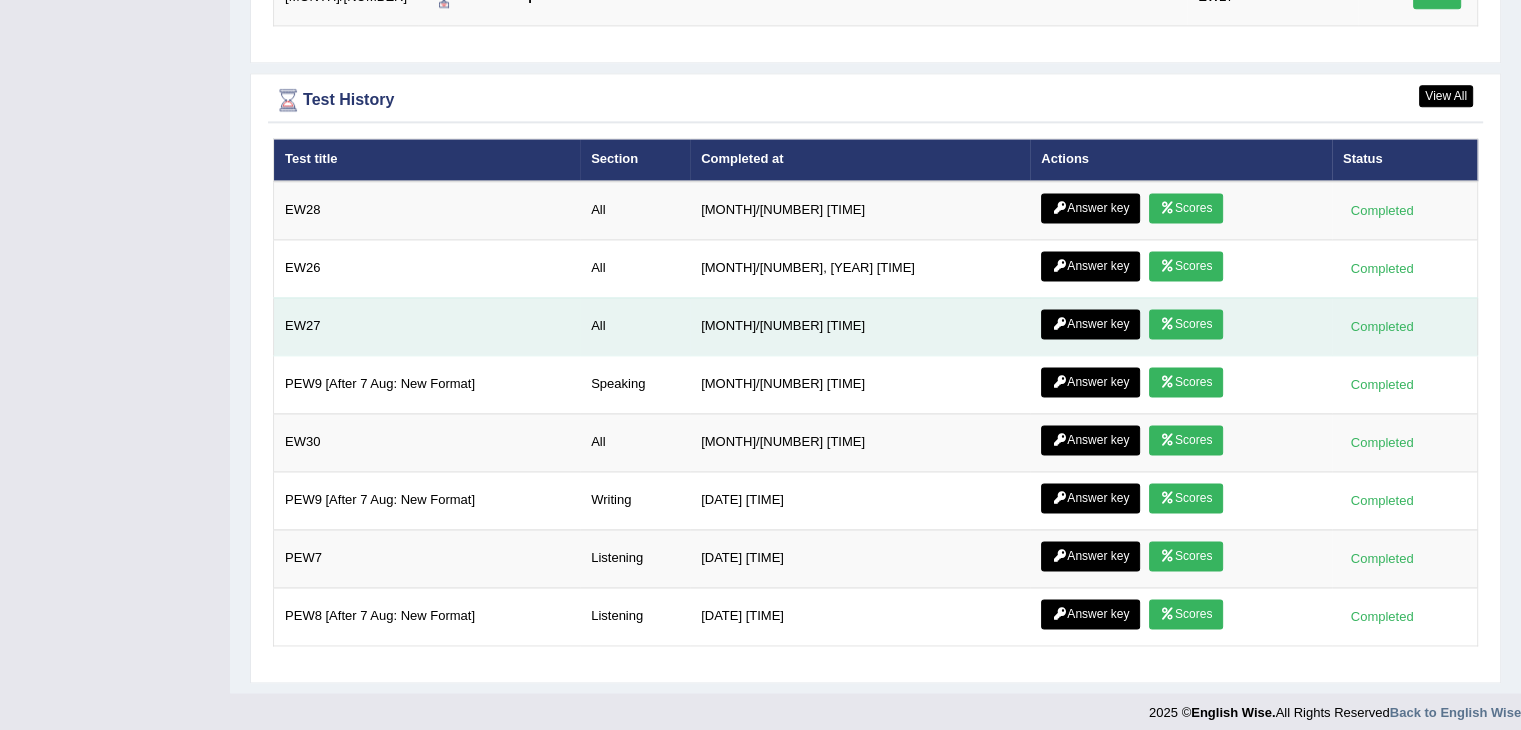 click on "Answer key" at bounding box center (1090, 324) 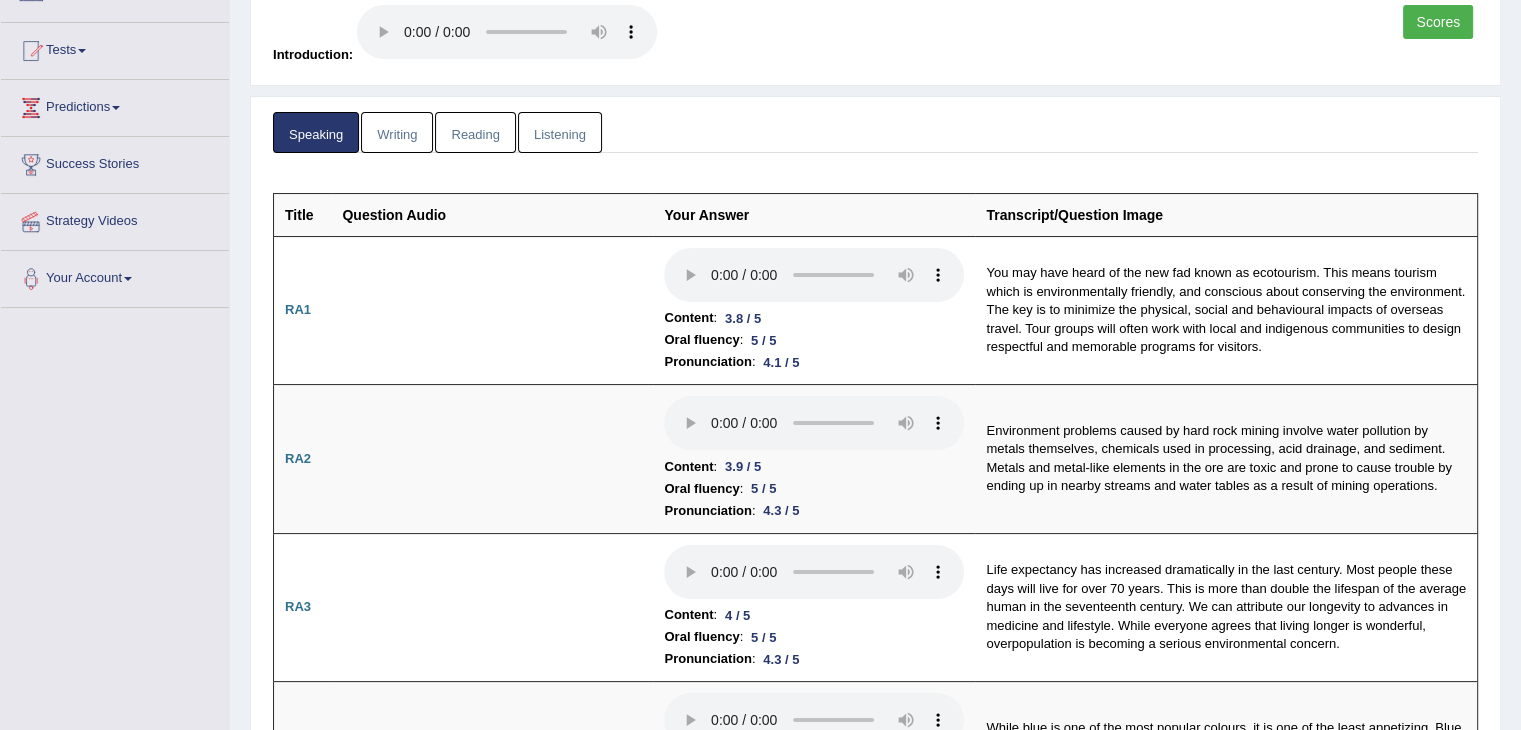 scroll, scrollTop: 0, scrollLeft: 0, axis: both 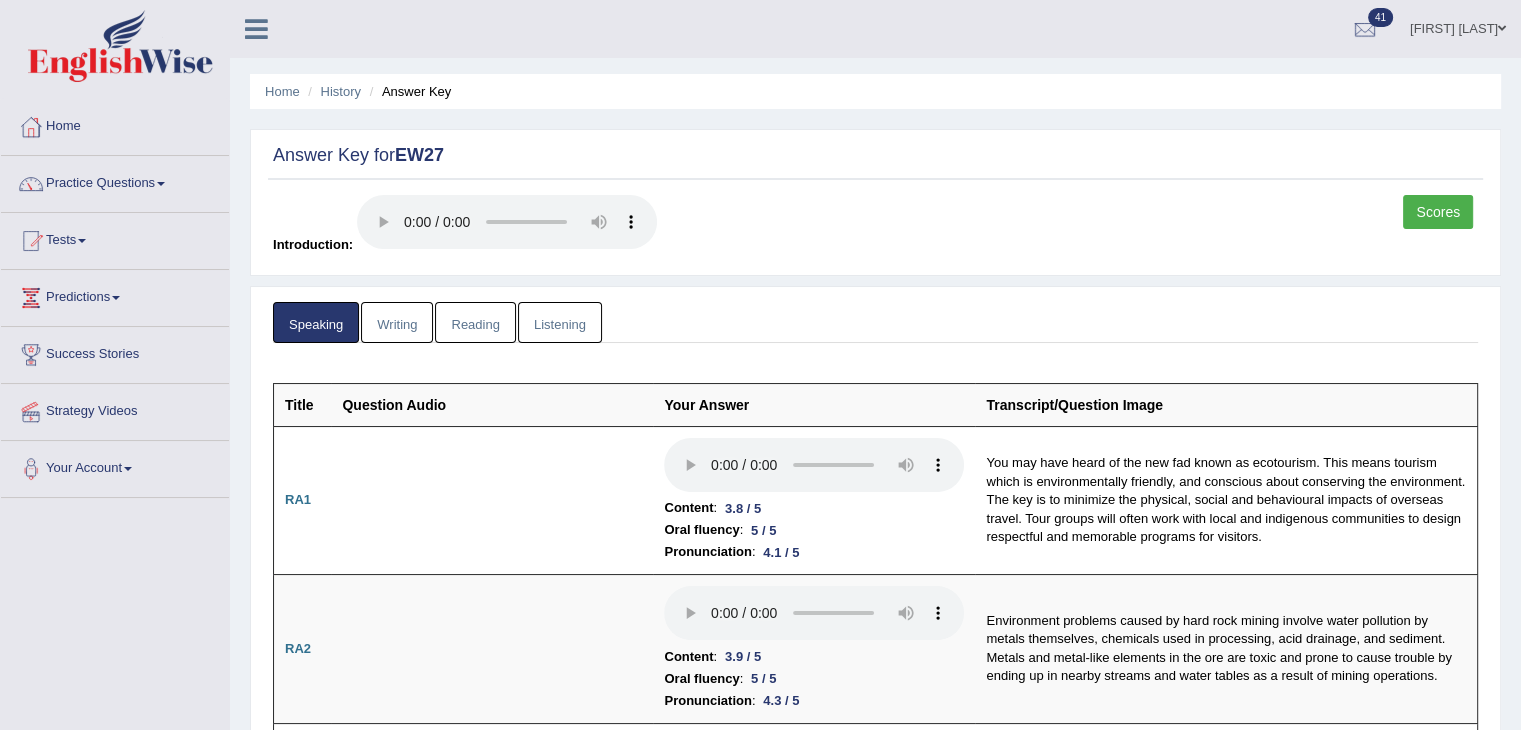 click on "Writing" at bounding box center (397, 322) 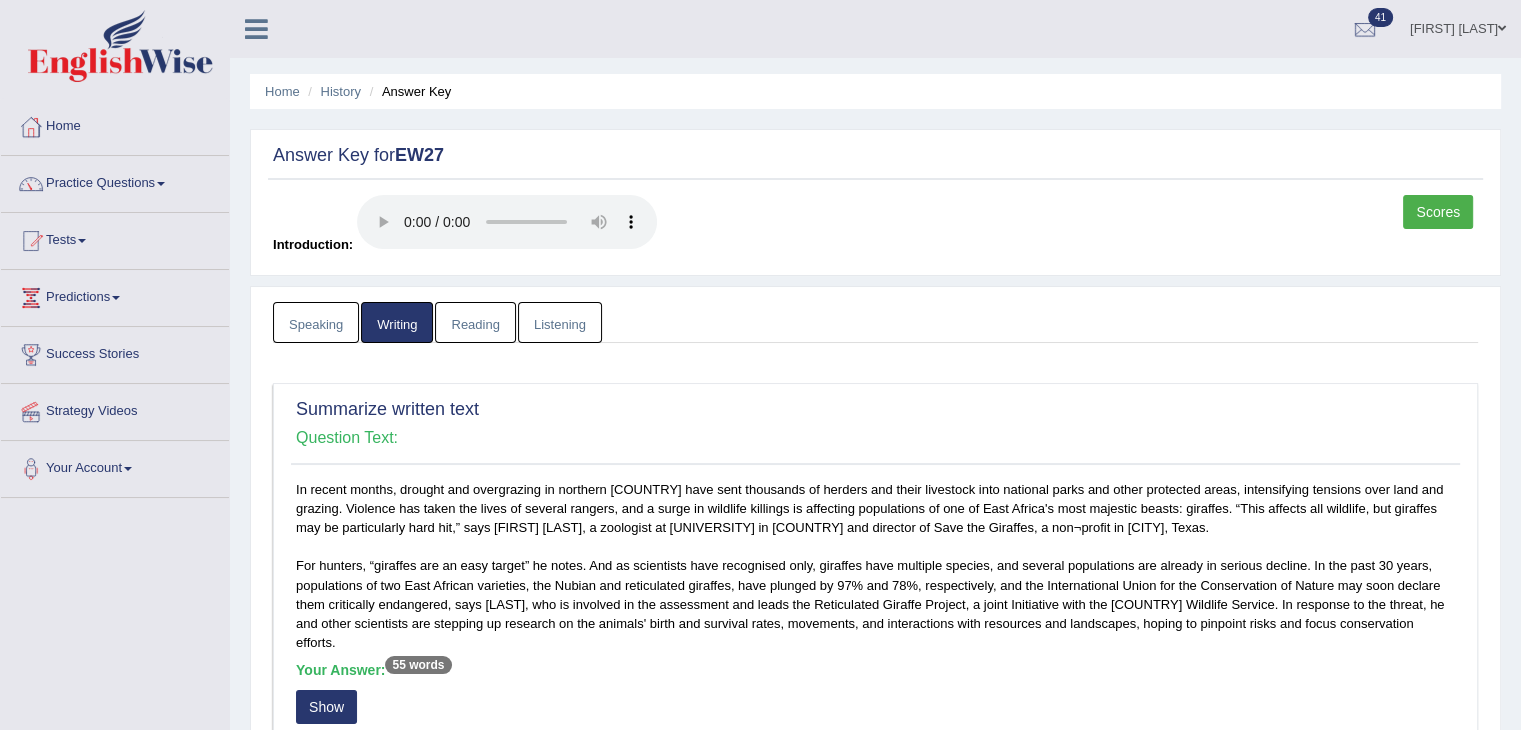 scroll, scrollTop: 176, scrollLeft: 0, axis: vertical 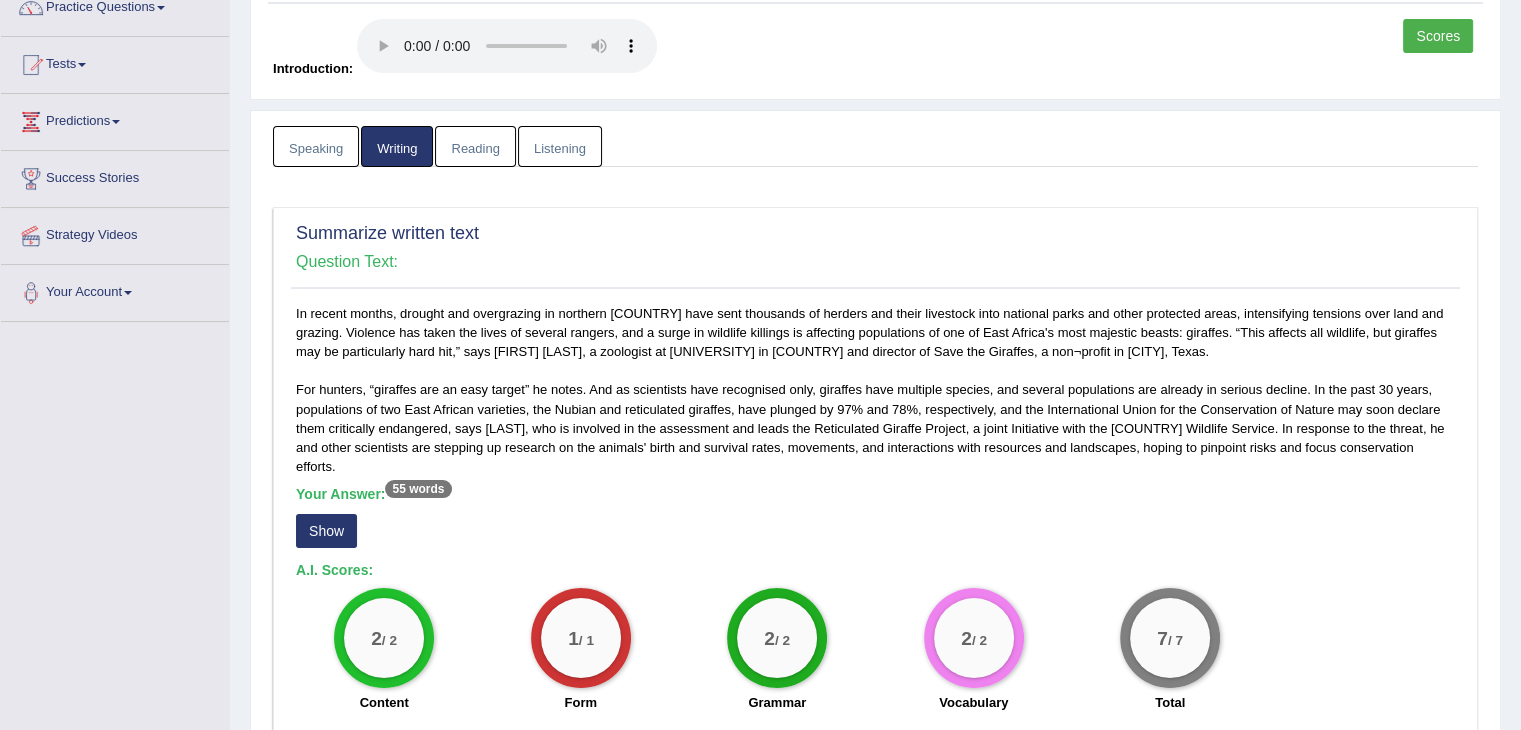 click on "Show" at bounding box center (326, 531) 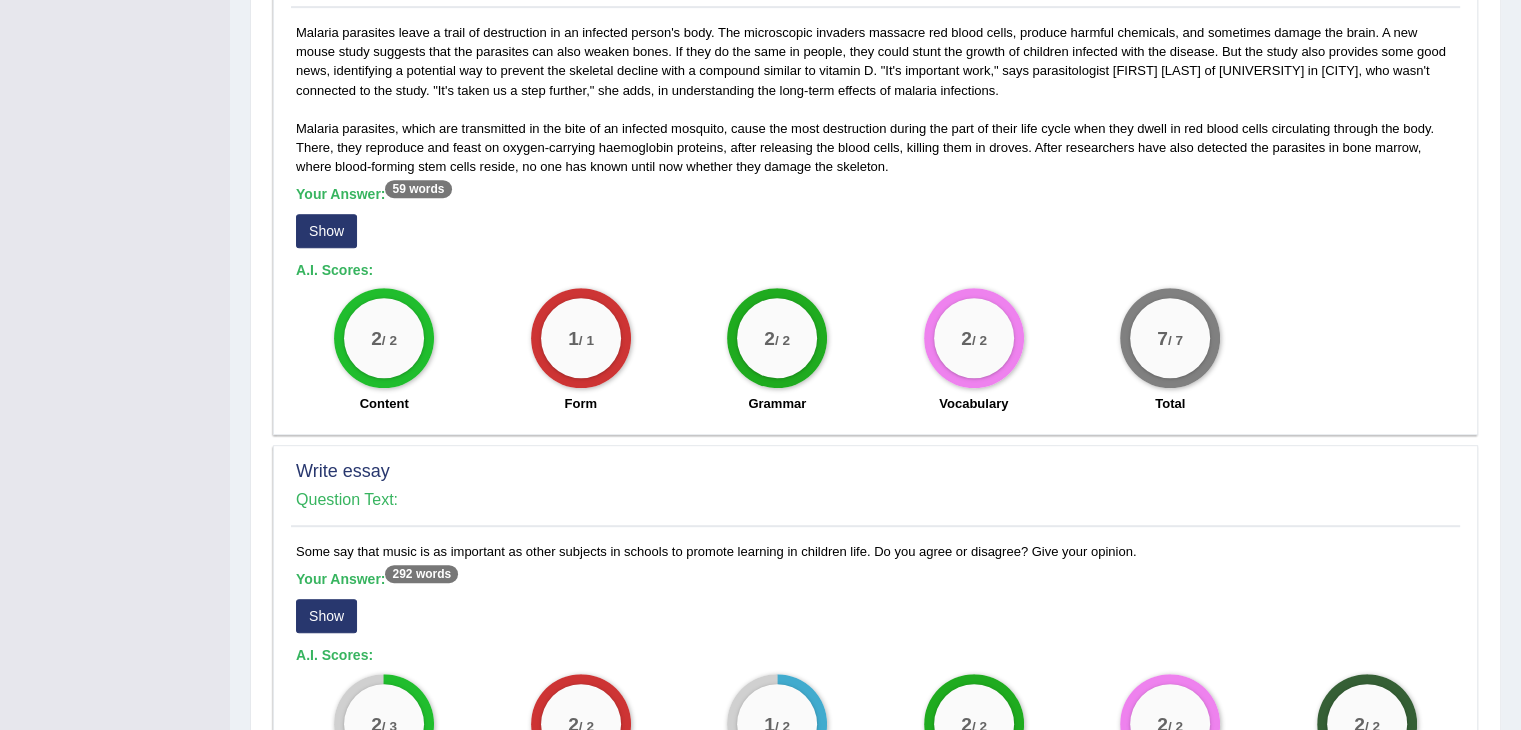 scroll, scrollTop: 1284, scrollLeft: 0, axis: vertical 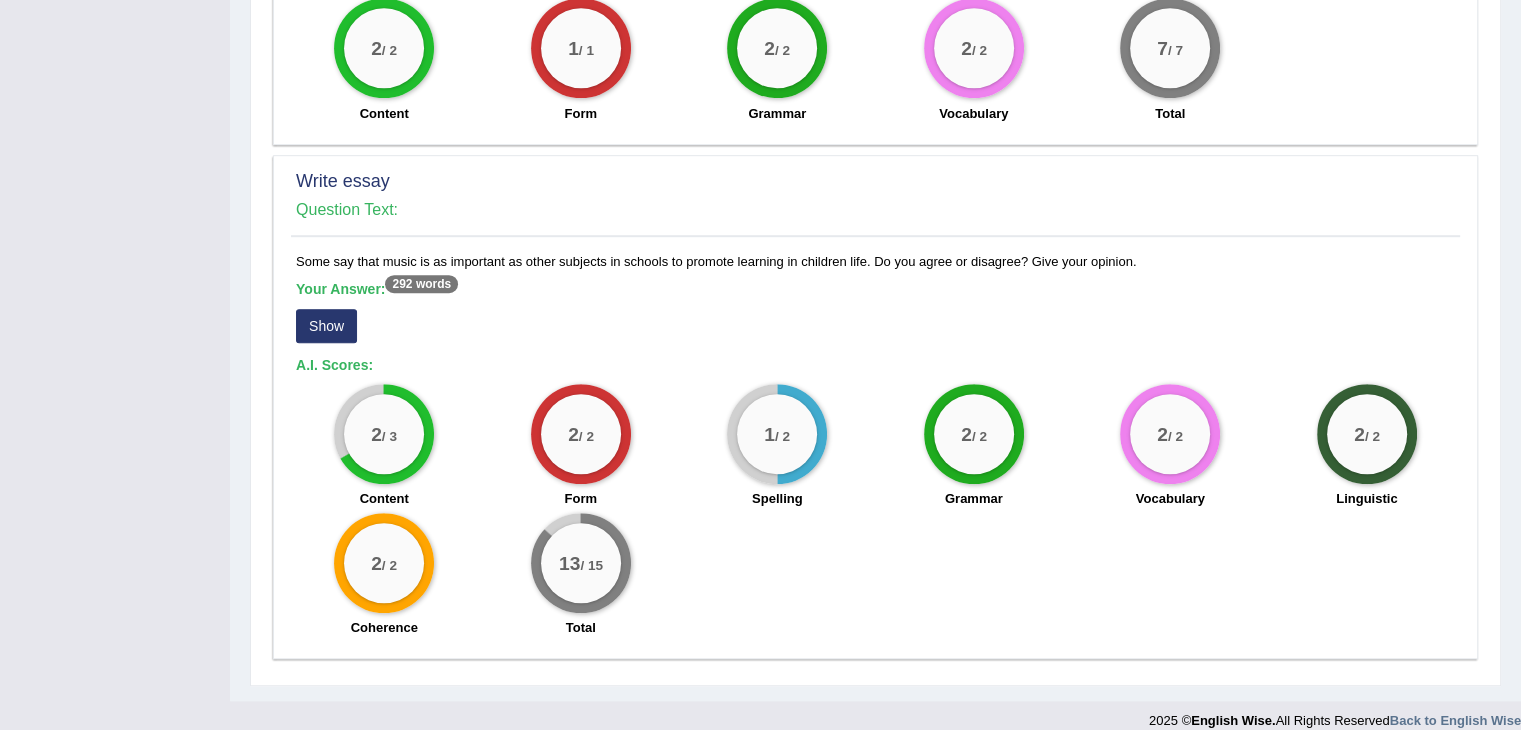 click on "Your Answer:  292 words Show" at bounding box center [875, 314] 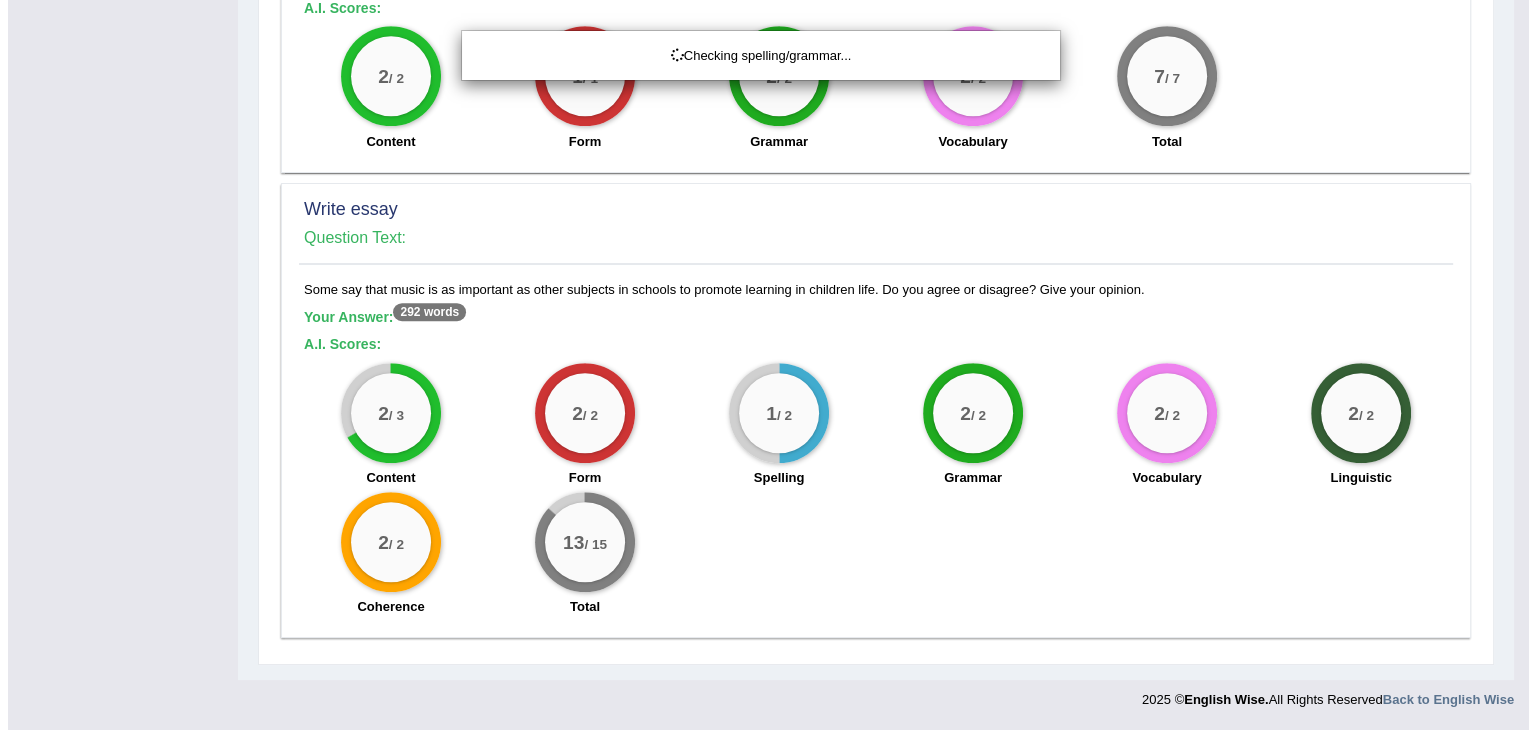 scroll, scrollTop: 1235, scrollLeft: 0, axis: vertical 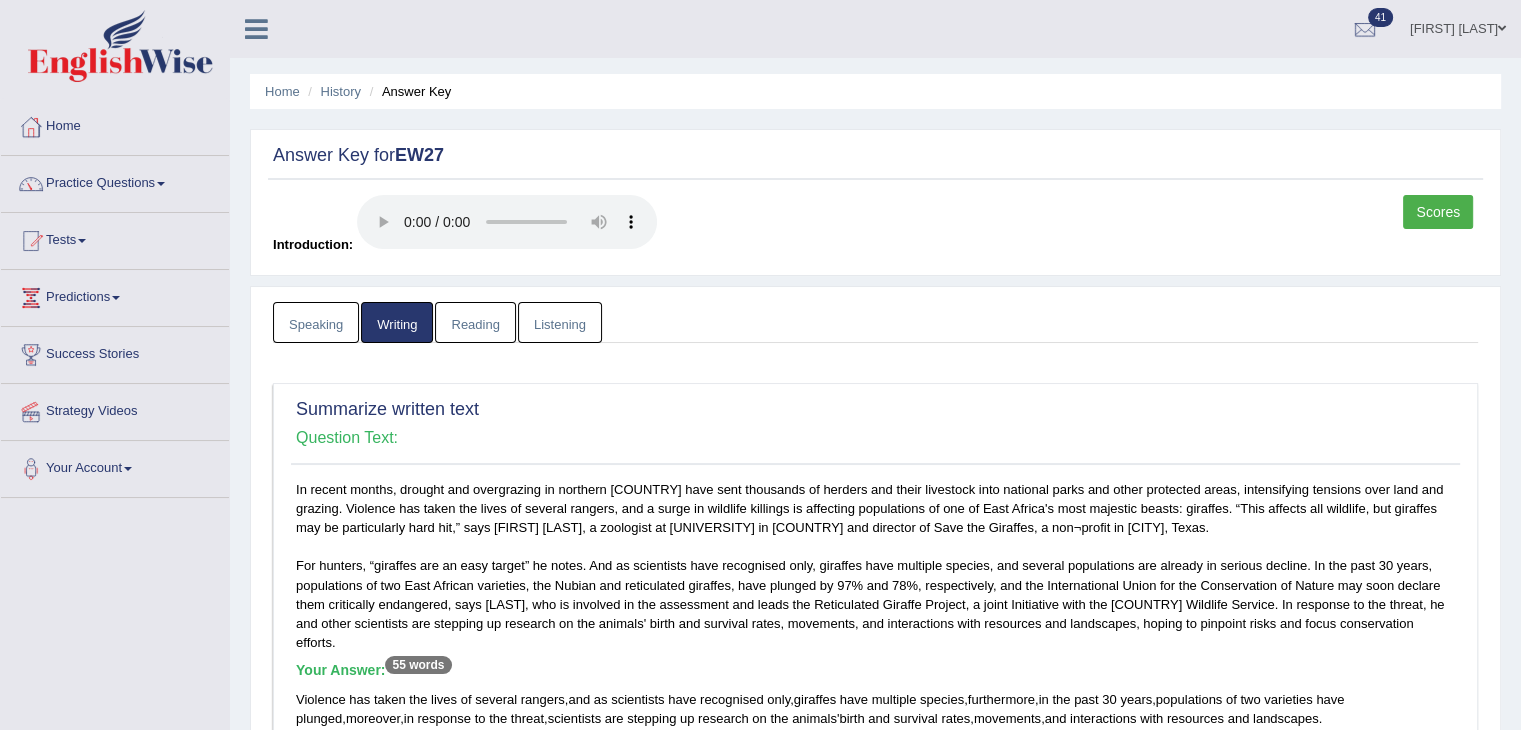 click on "Reading" at bounding box center [475, 322] 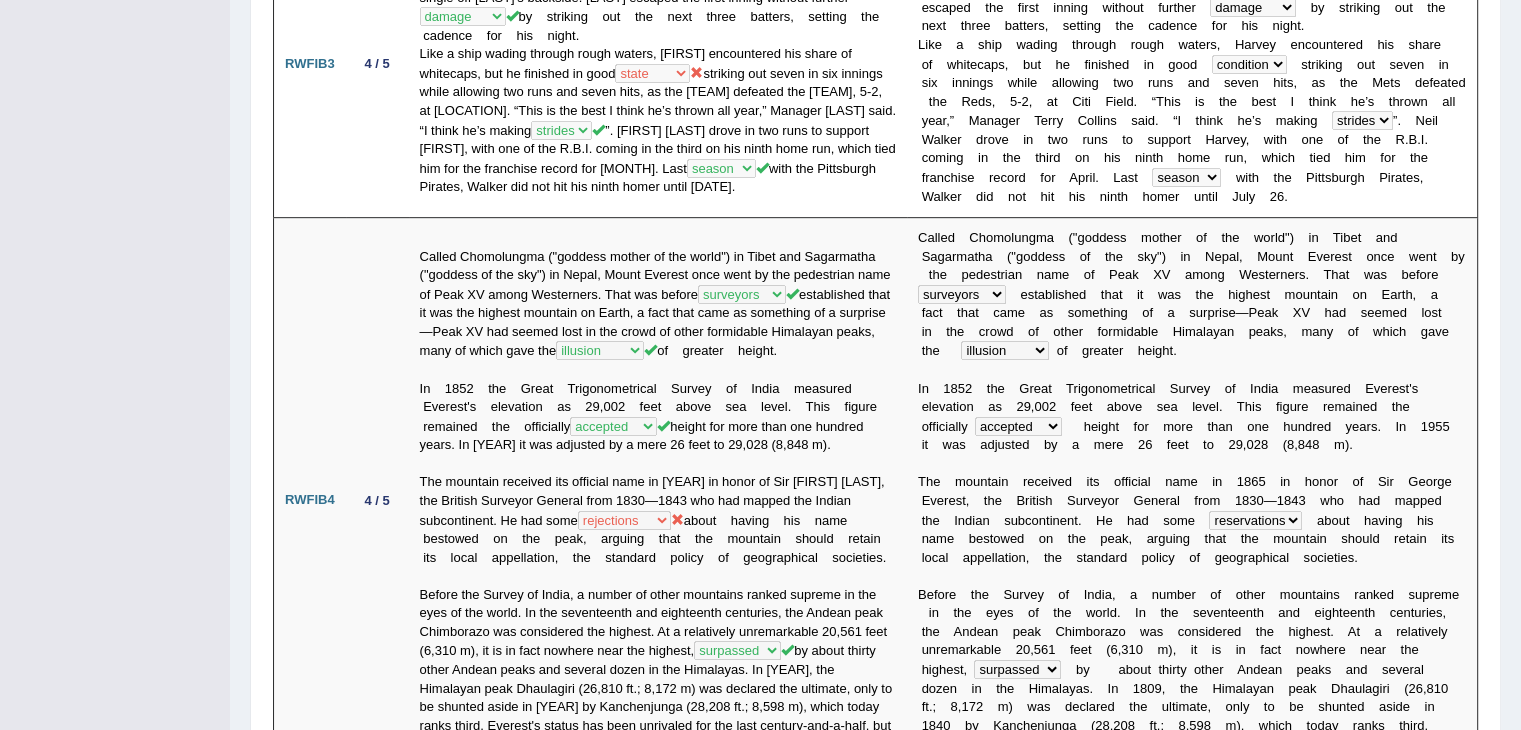 scroll, scrollTop: 288, scrollLeft: 0, axis: vertical 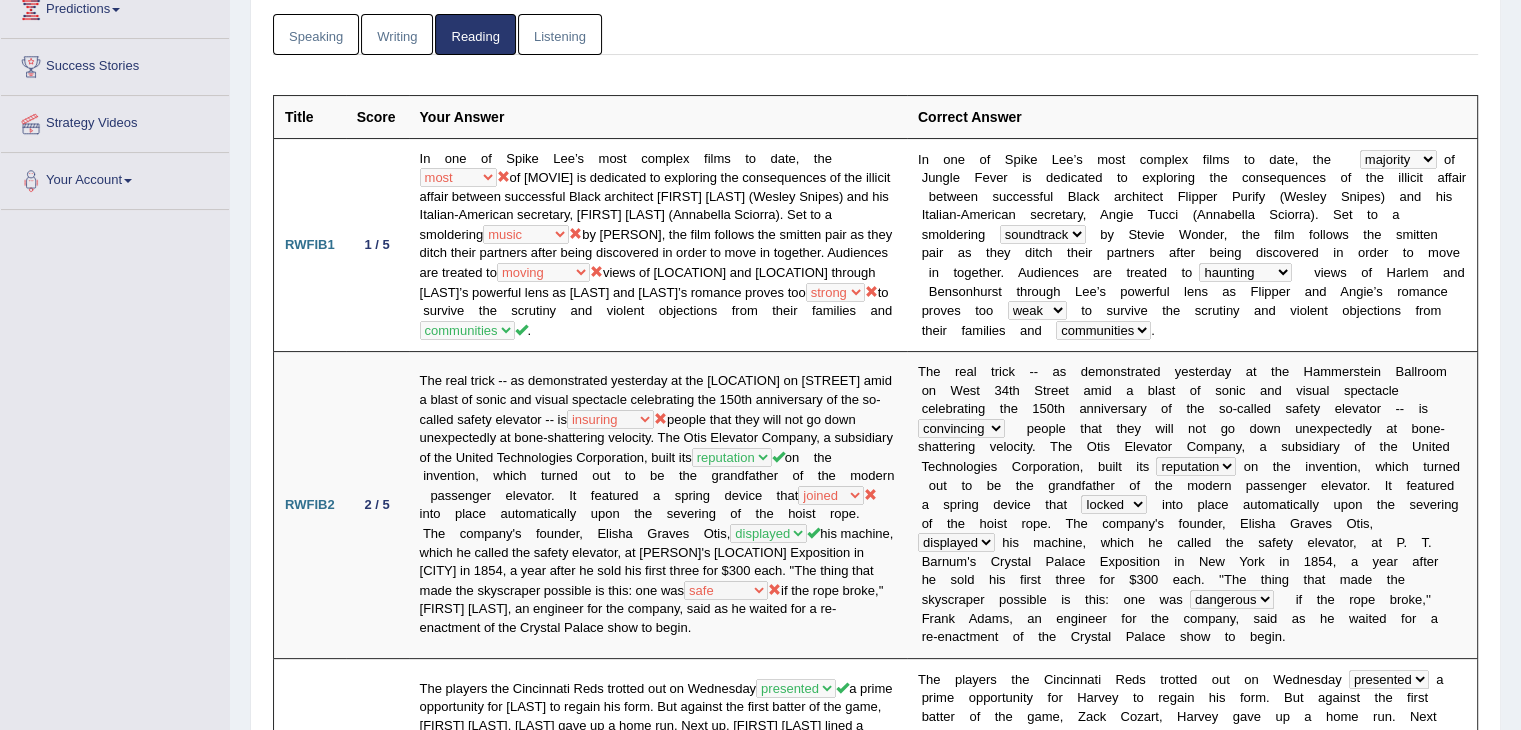 click on "Listening" at bounding box center (560, 34) 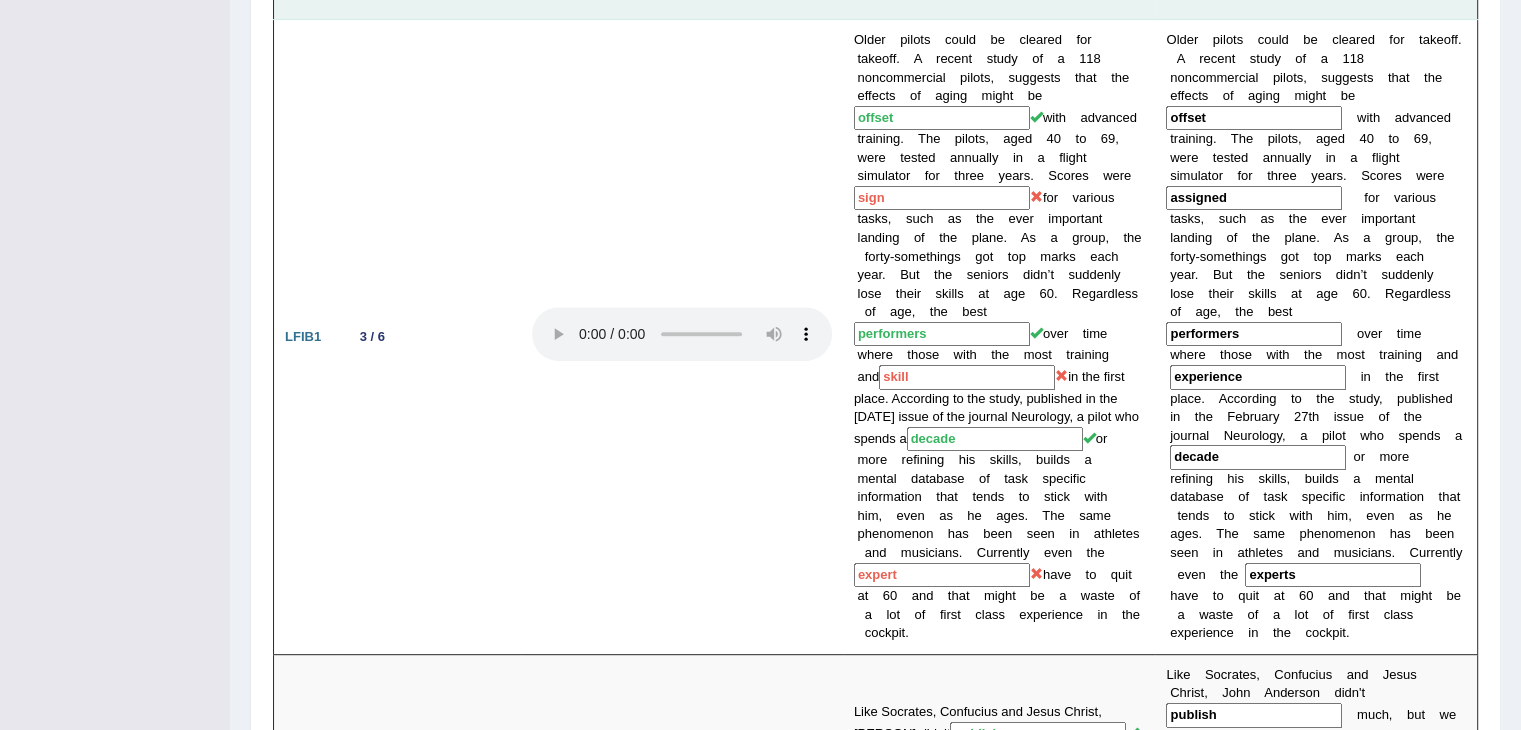 scroll, scrollTop: 0, scrollLeft: 0, axis: both 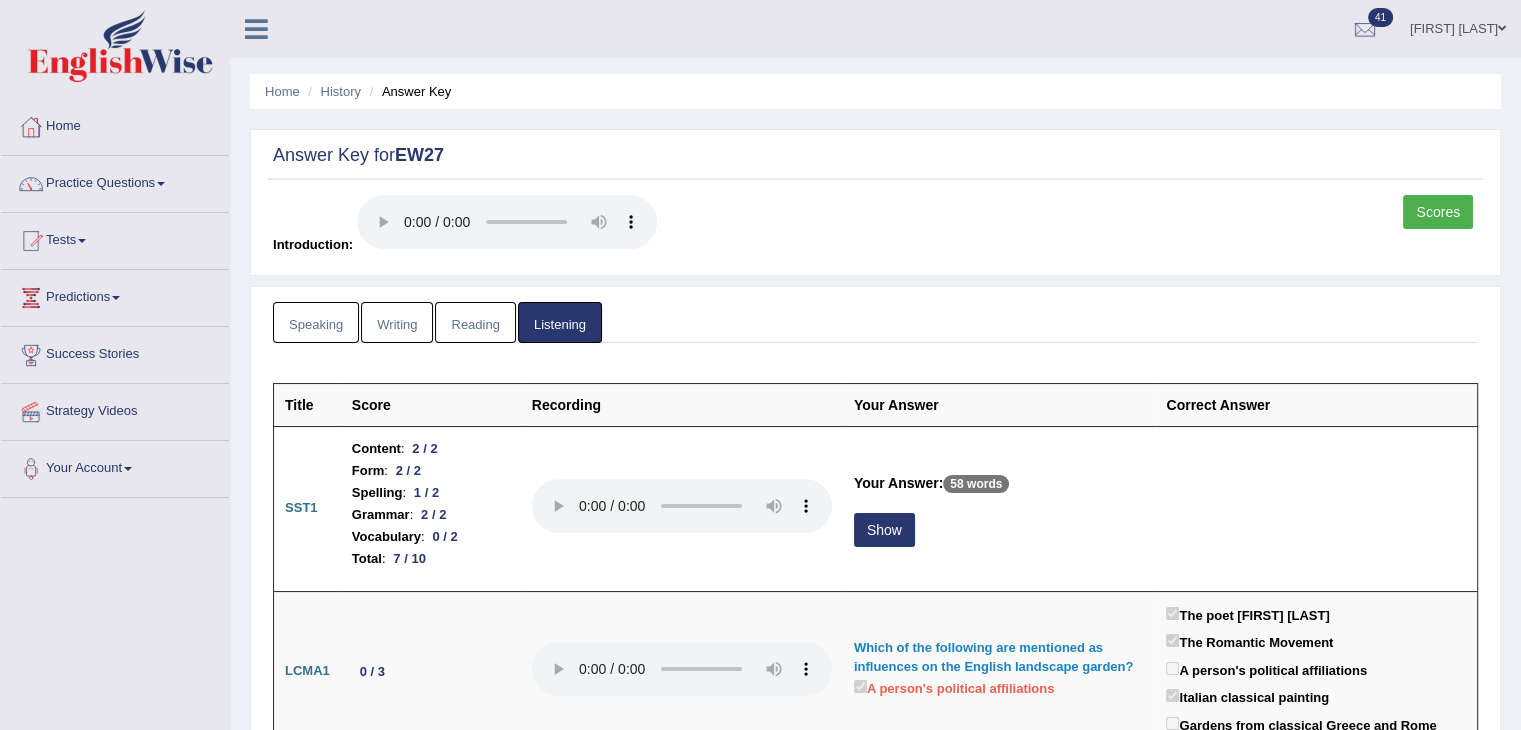 click on "Home" at bounding box center (115, 124) 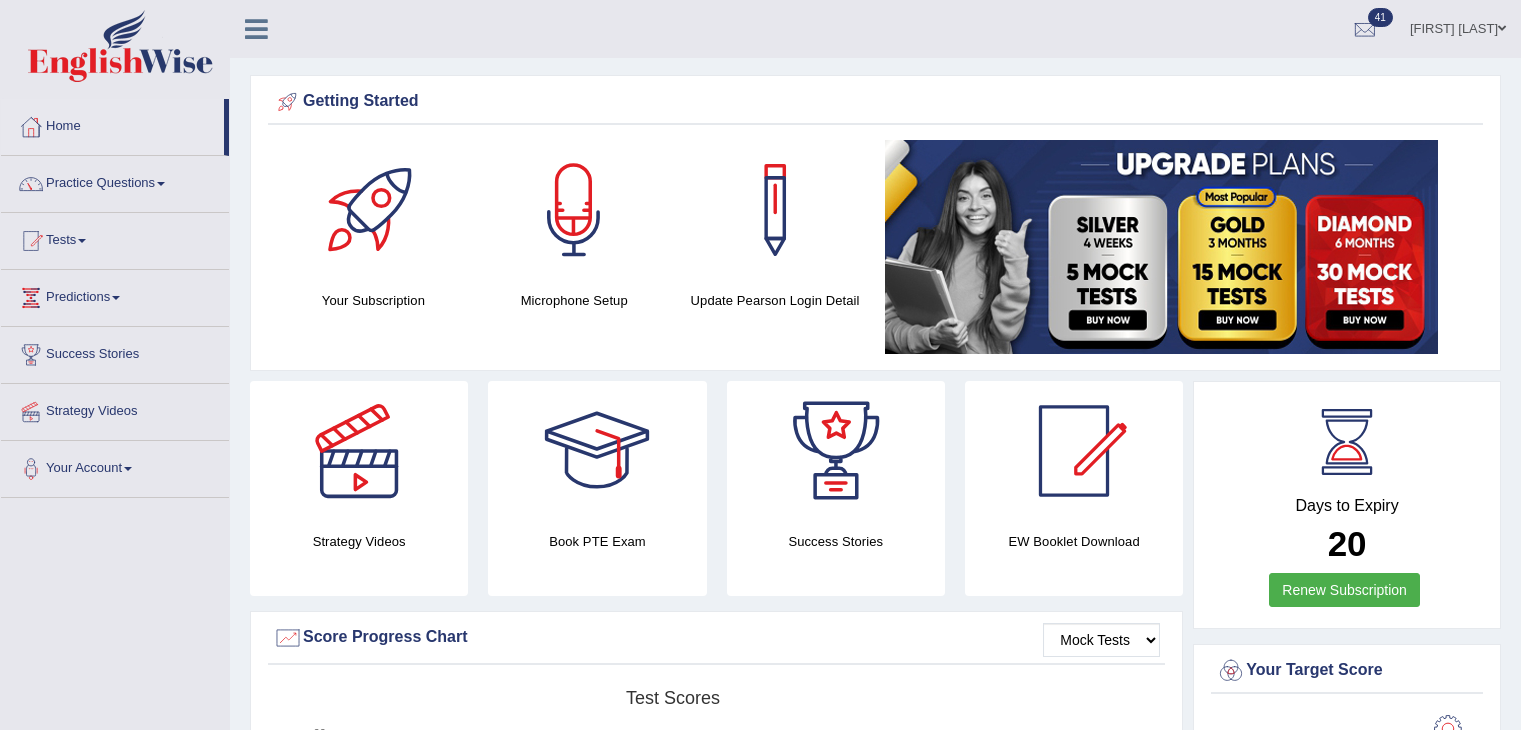 scroll, scrollTop: 0, scrollLeft: 0, axis: both 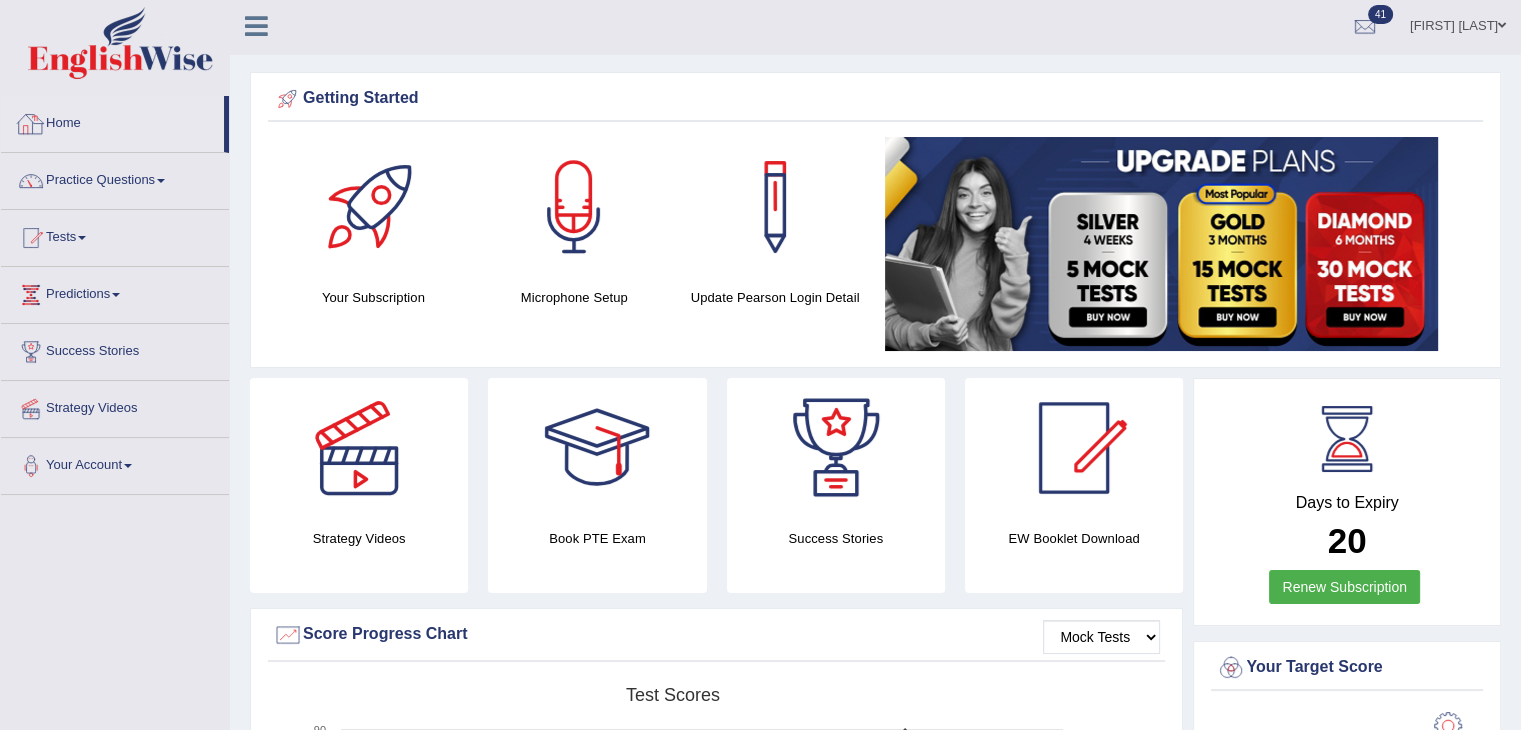 click on "Home" at bounding box center (112, 121) 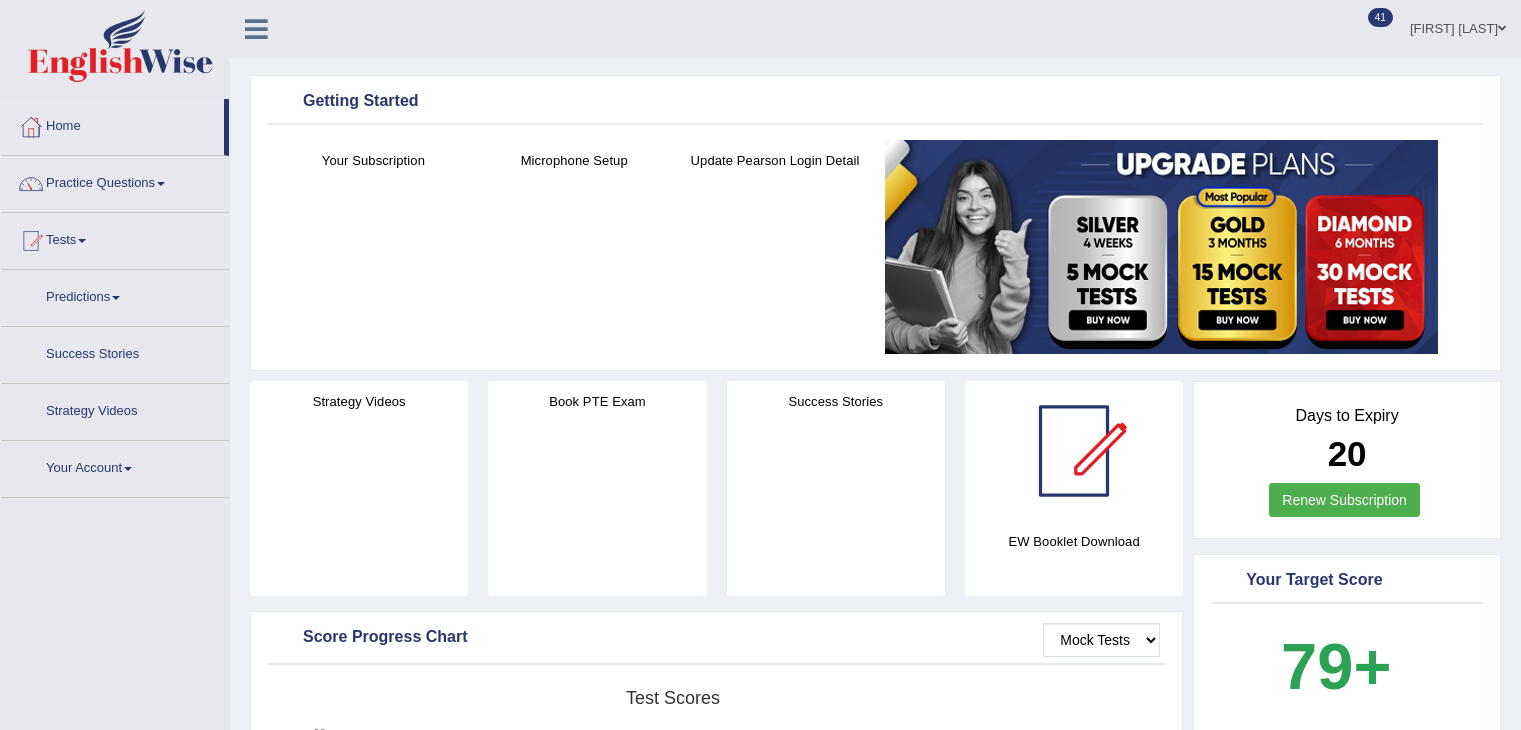 scroll, scrollTop: 0, scrollLeft: 0, axis: both 